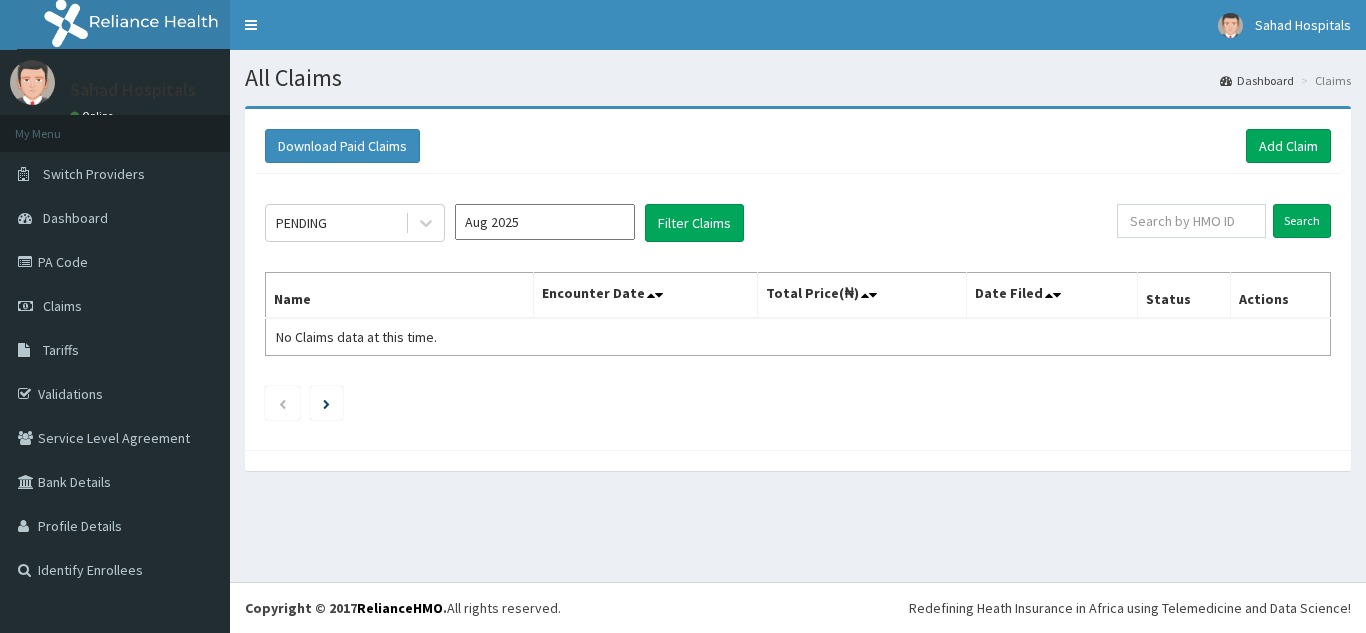 scroll, scrollTop: 0, scrollLeft: 0, axis: both 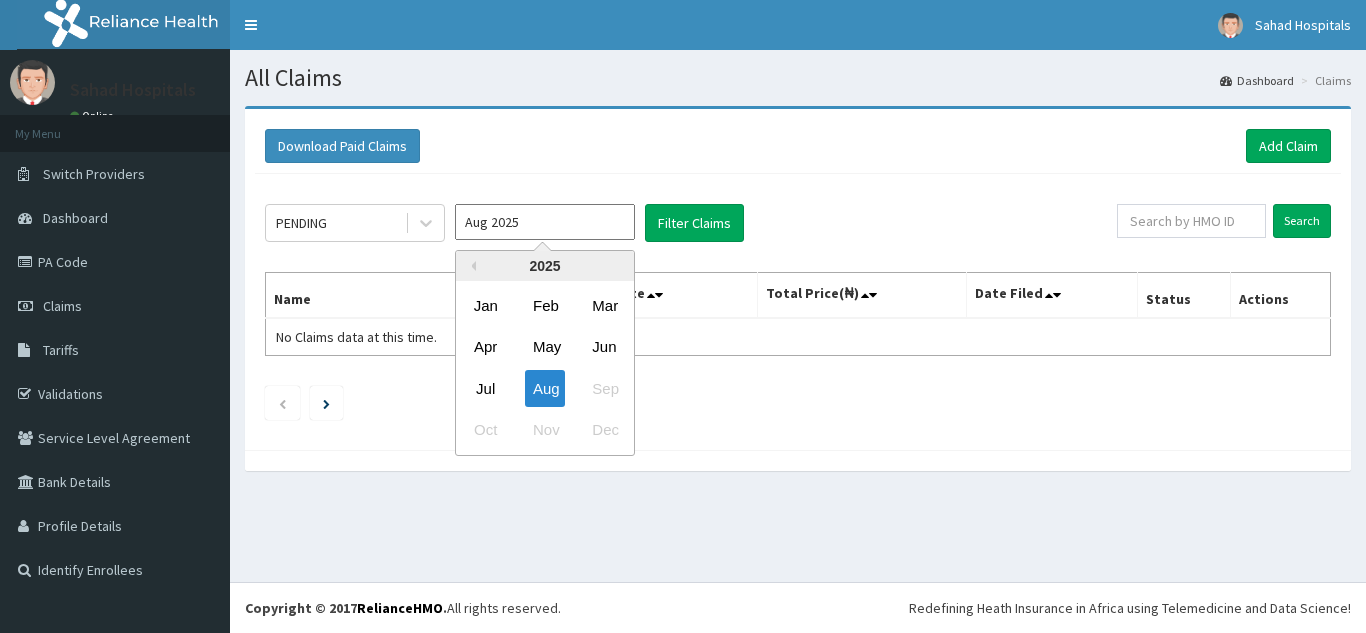 click on "Aug 2025" at bounding box center (545, 222) 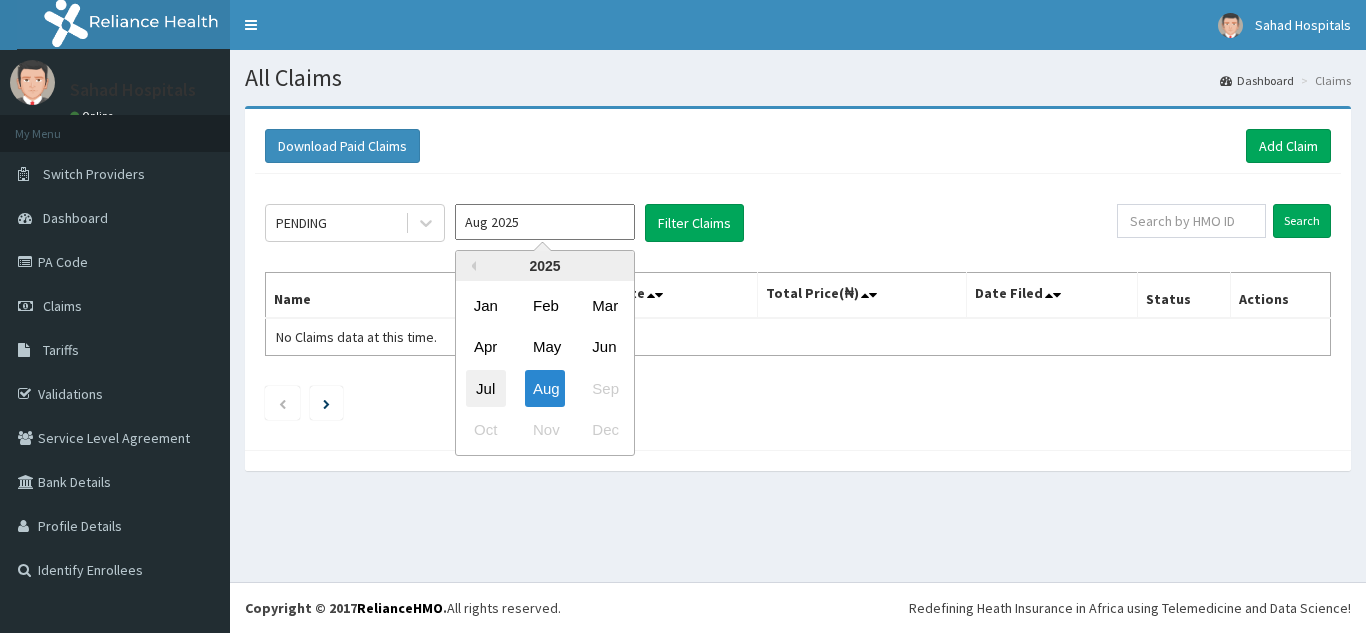 click on "Jul" at bounding box center (486, 388) 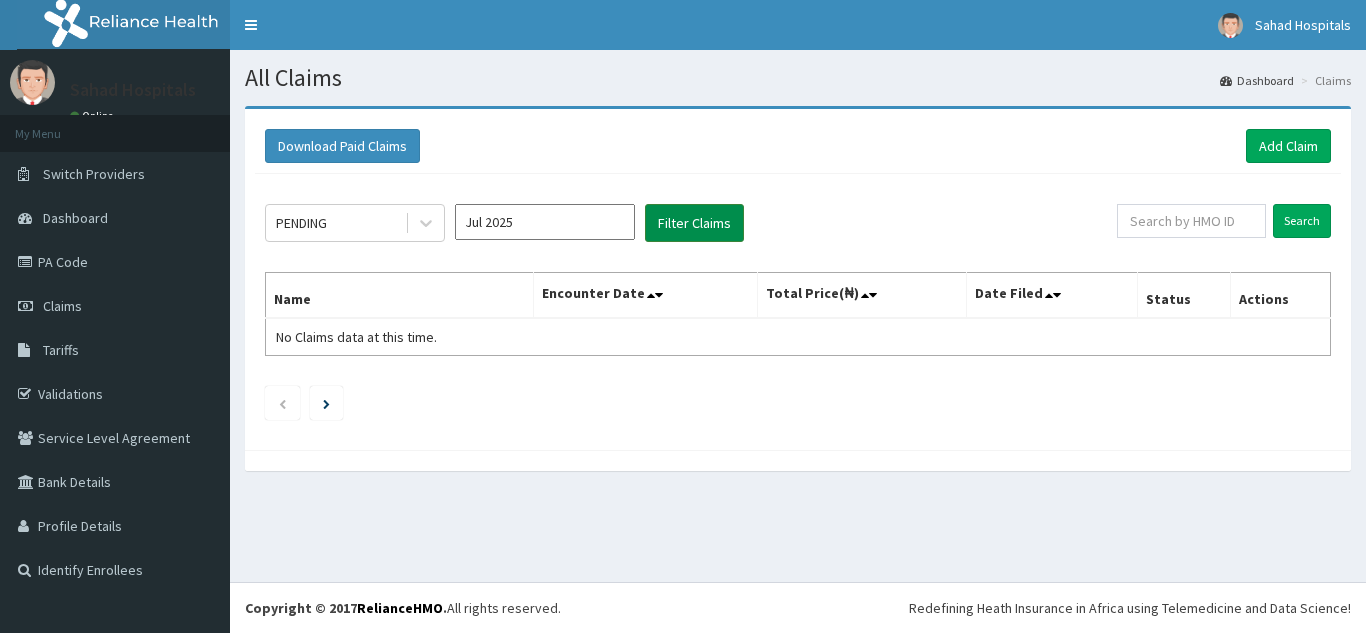 click on "Filter Claims" at bounding box center (694, 223) 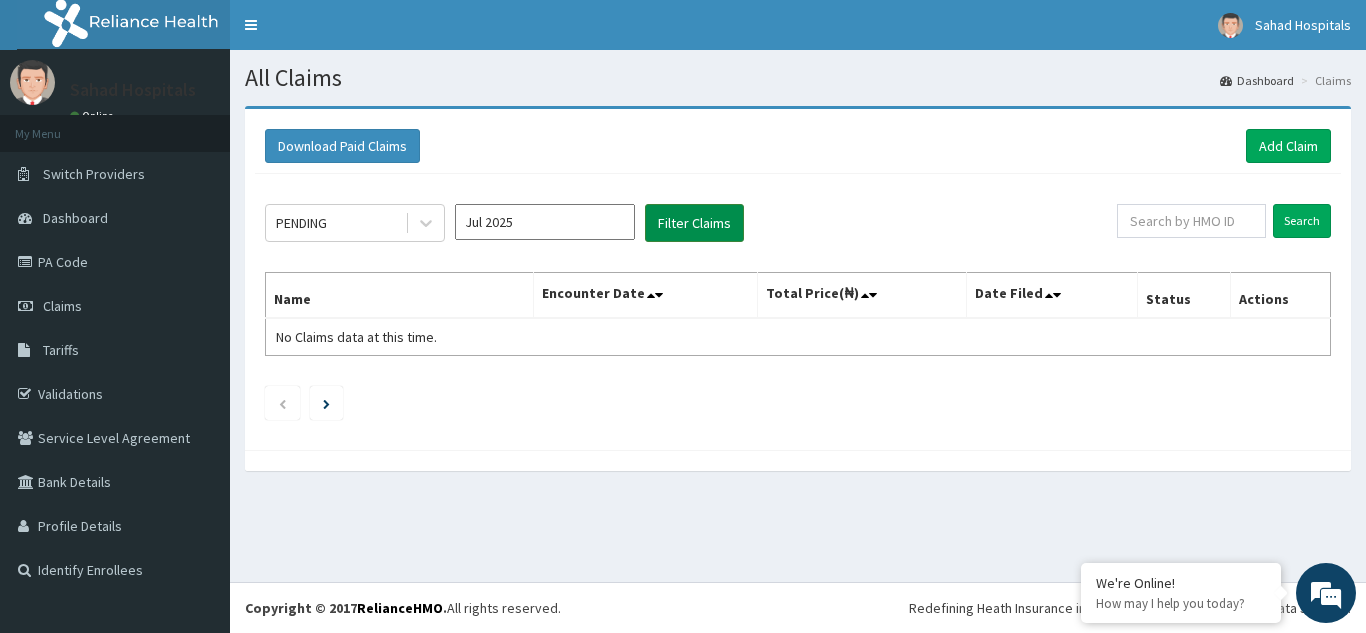 click on "Filter Claims" at bounding box center (694, 223) 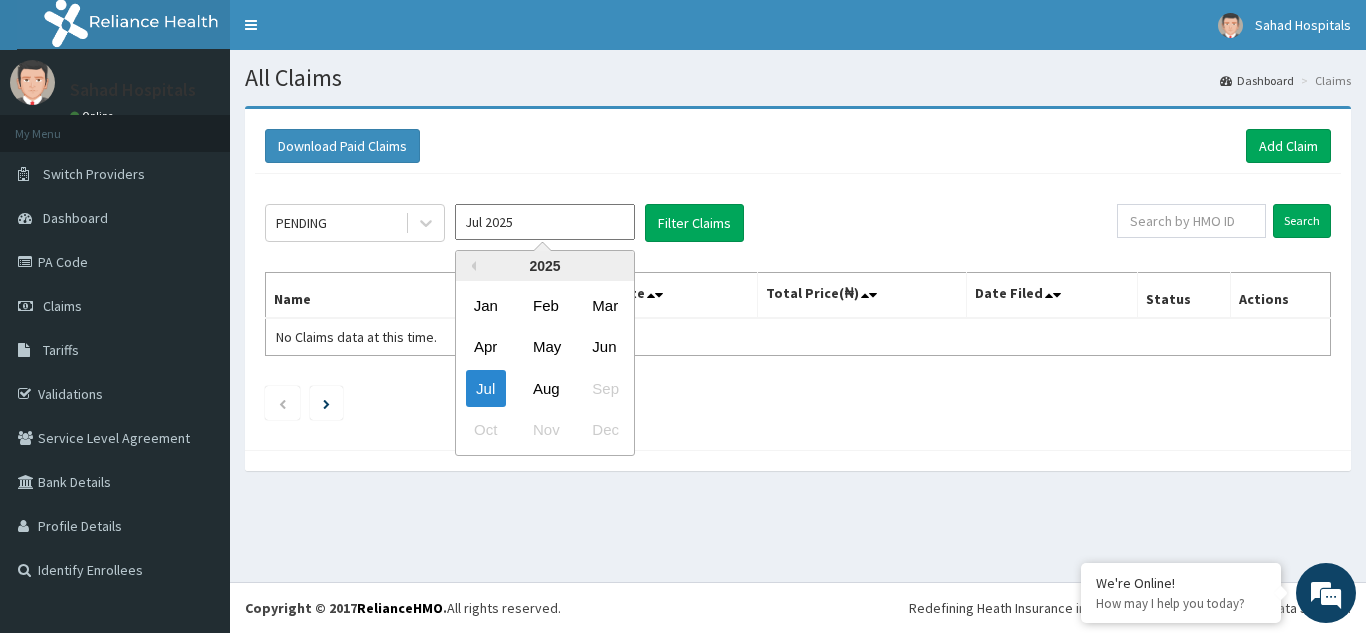 click on "Jul 2025" at bounding box center [545, 222] 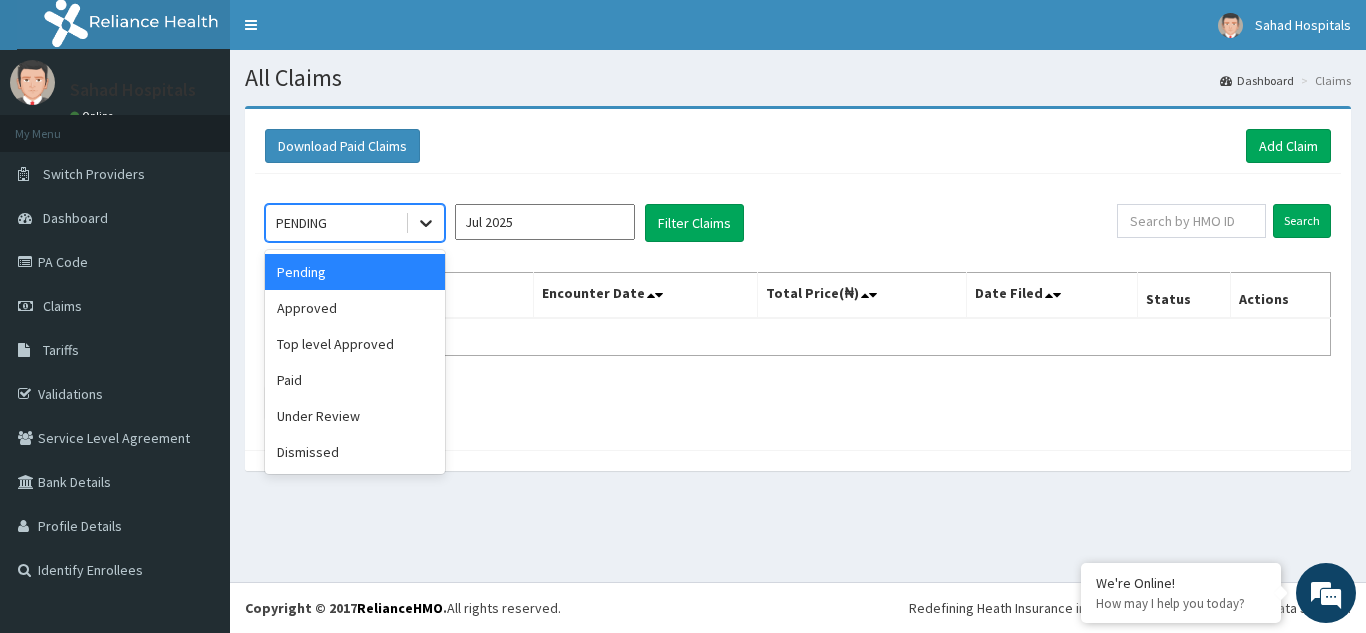 click 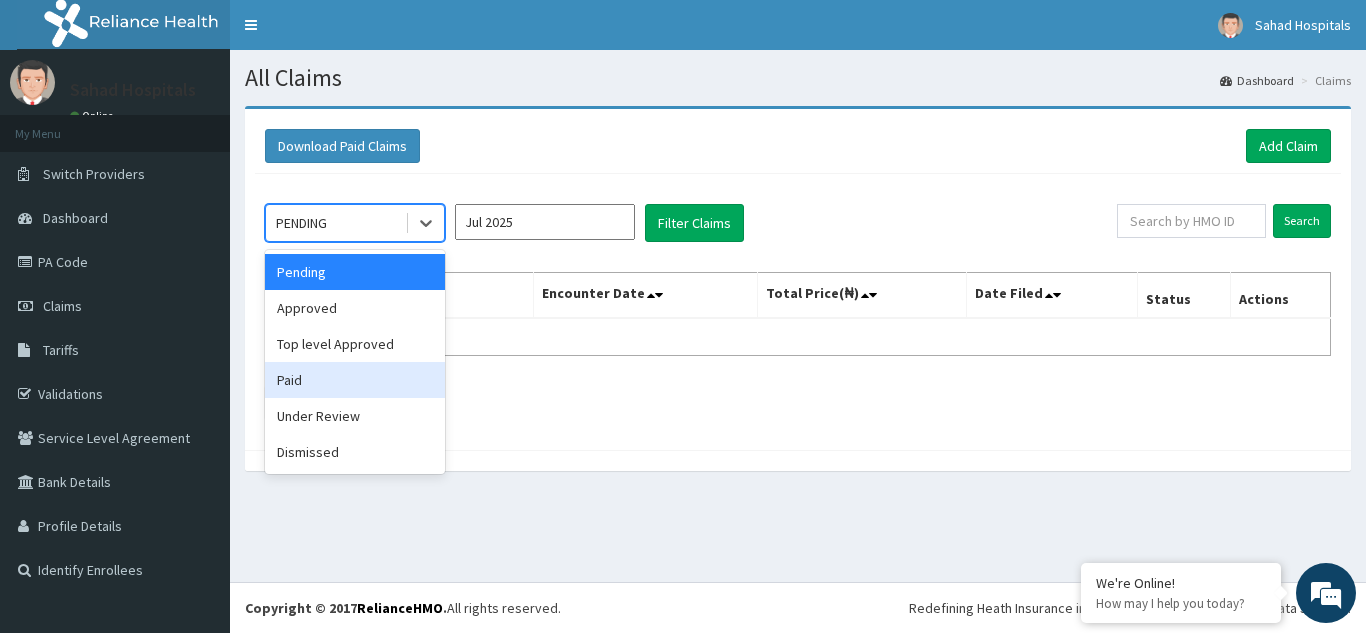 click on "Paid" at bounding box center (355, 380) 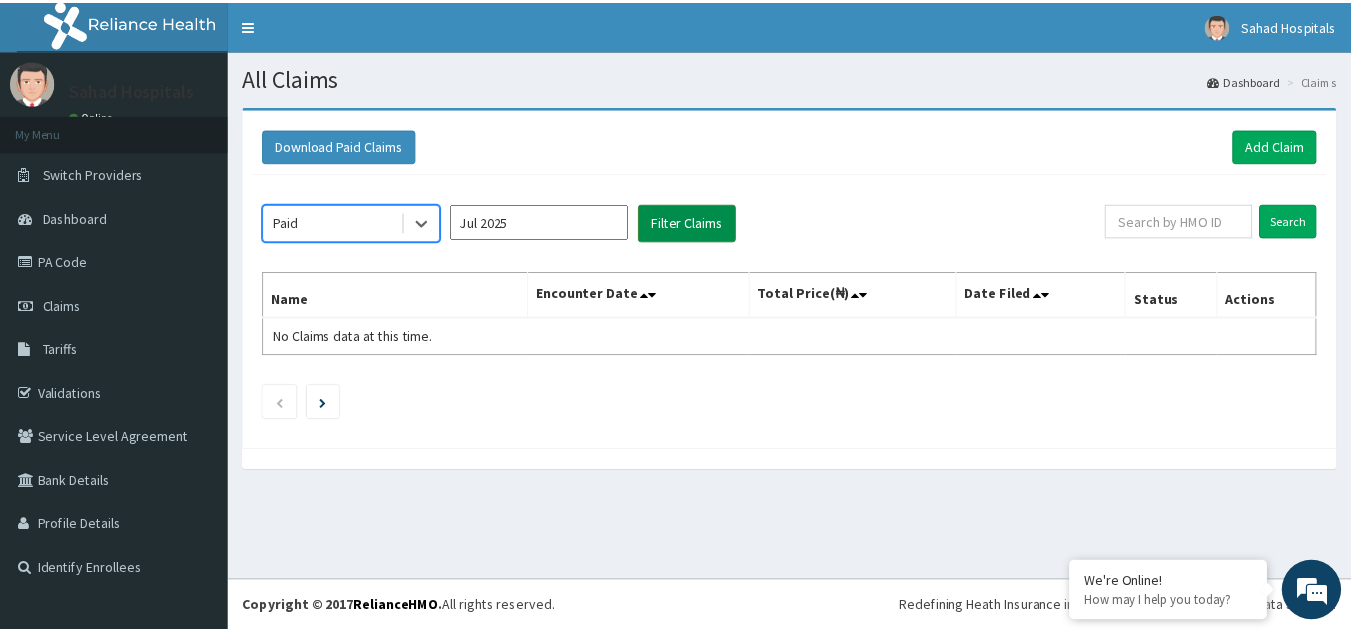 scroll, scrollTop: 0, scrollLeft: 0, axis: both 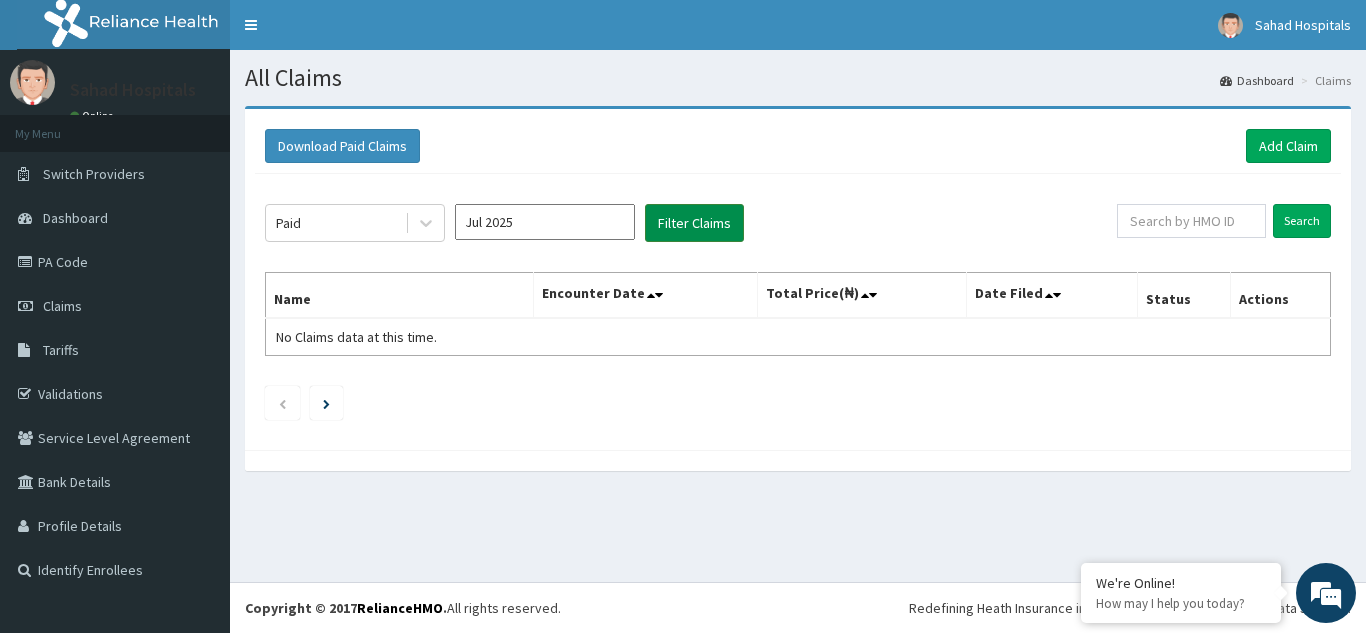 click on "Filter Claims" at bounding box center (694, 223) 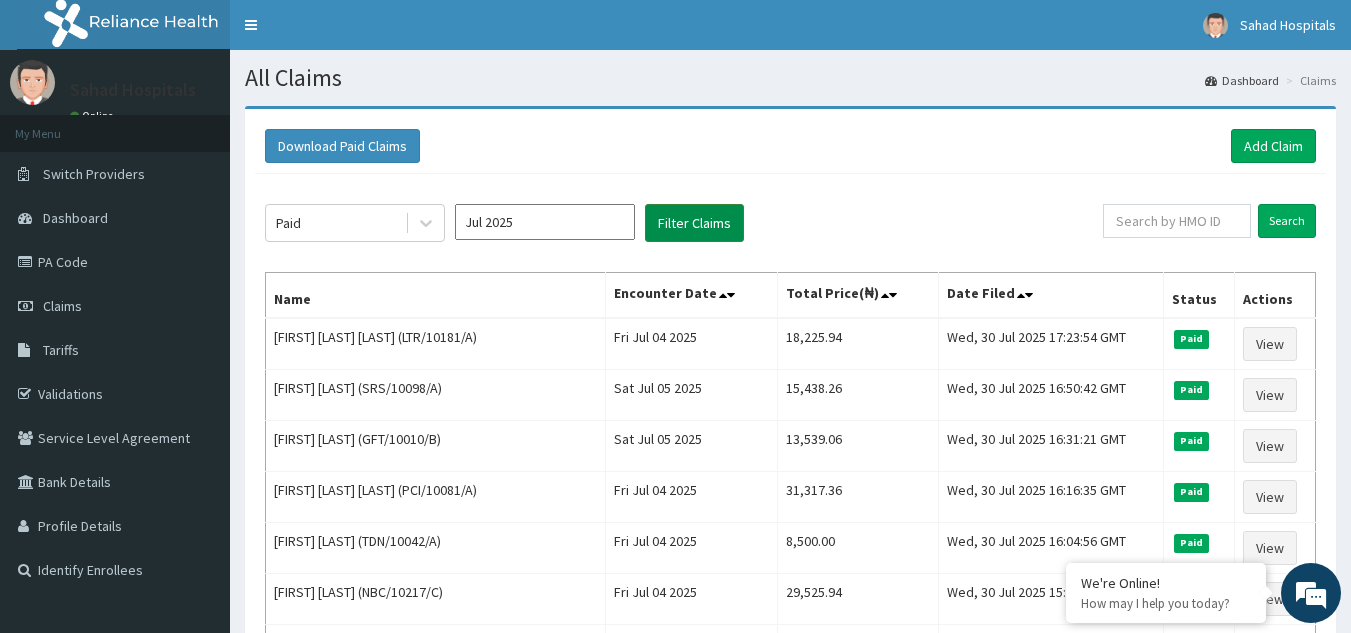 type 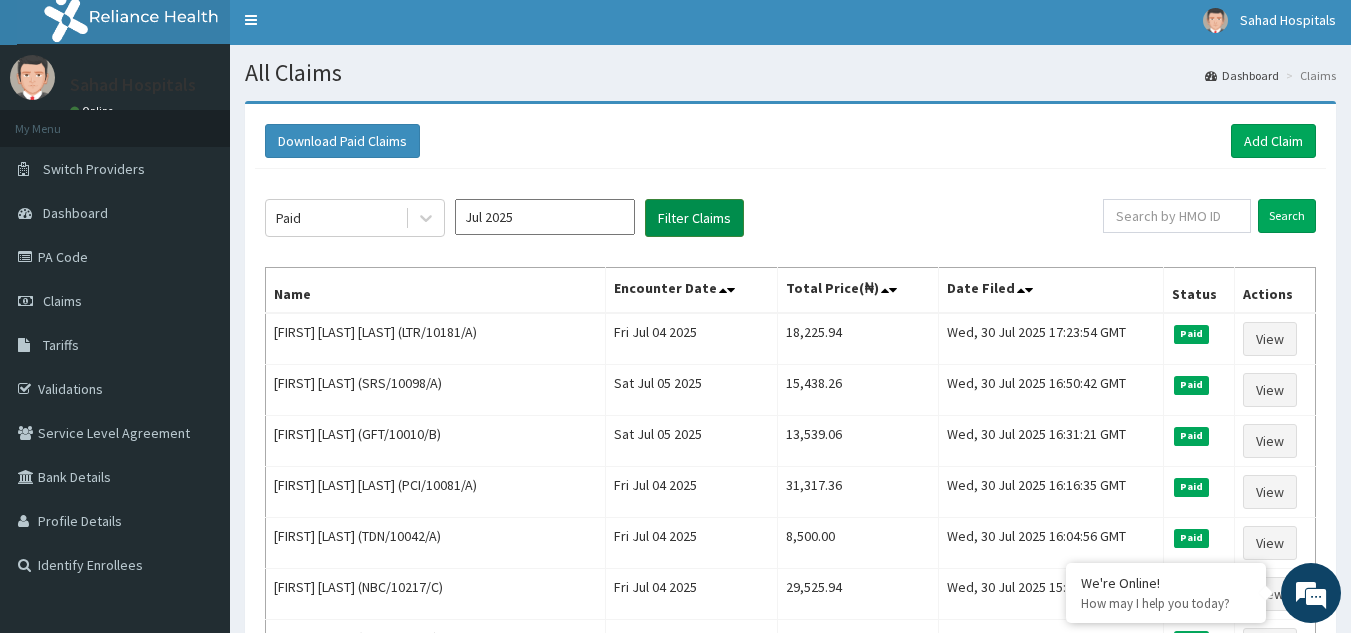 scroll, scrollTop: 0, scrollLeft: 0, axis: both 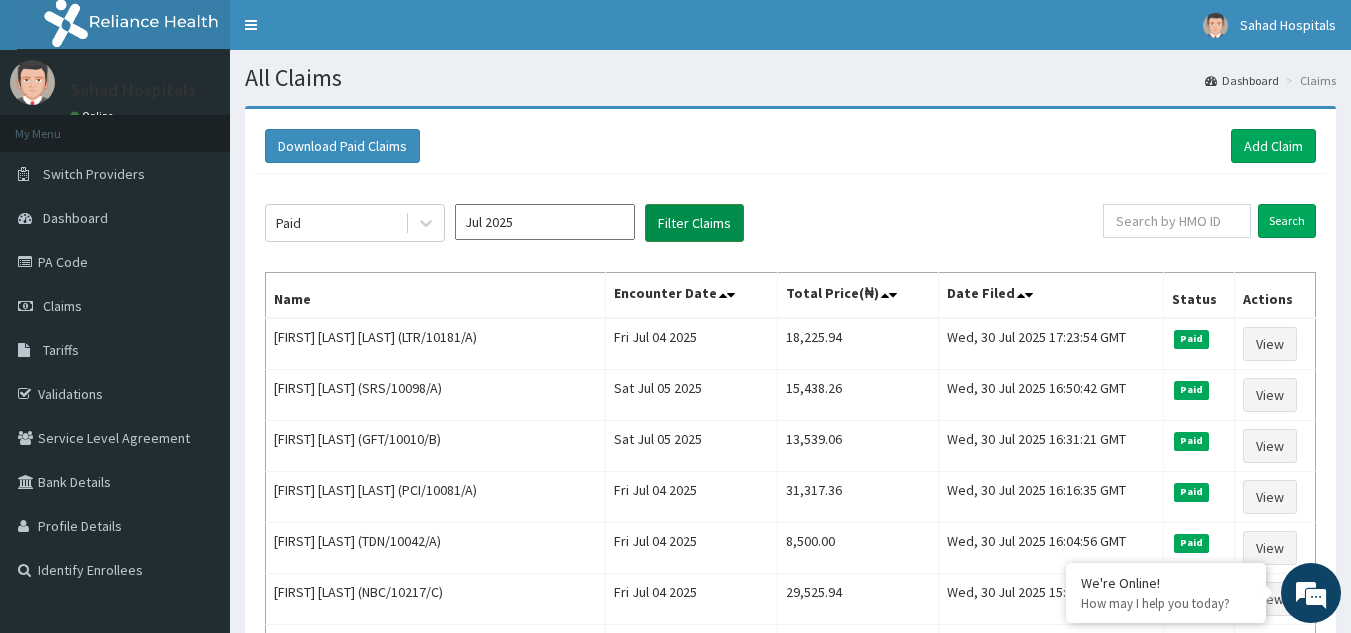 click on "Filter Claims" at bounding box center (694, 223) 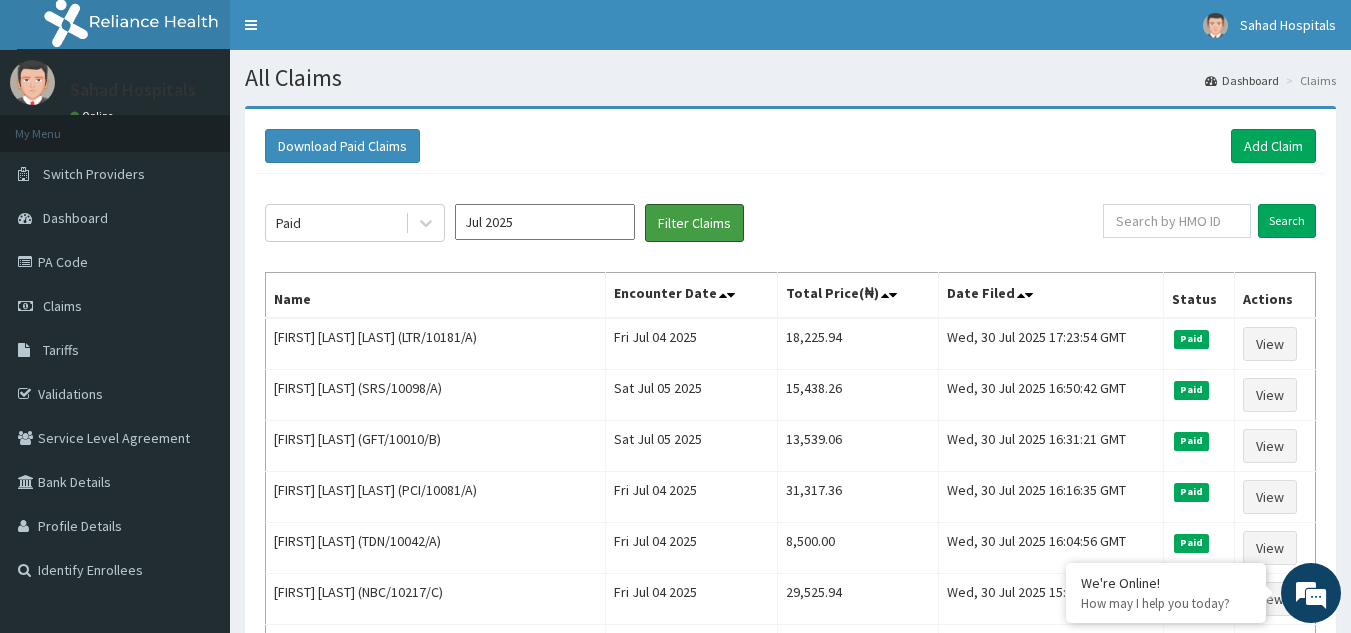 scroll, scrollTop: 553, scrollLeft: 0, axis: vertical 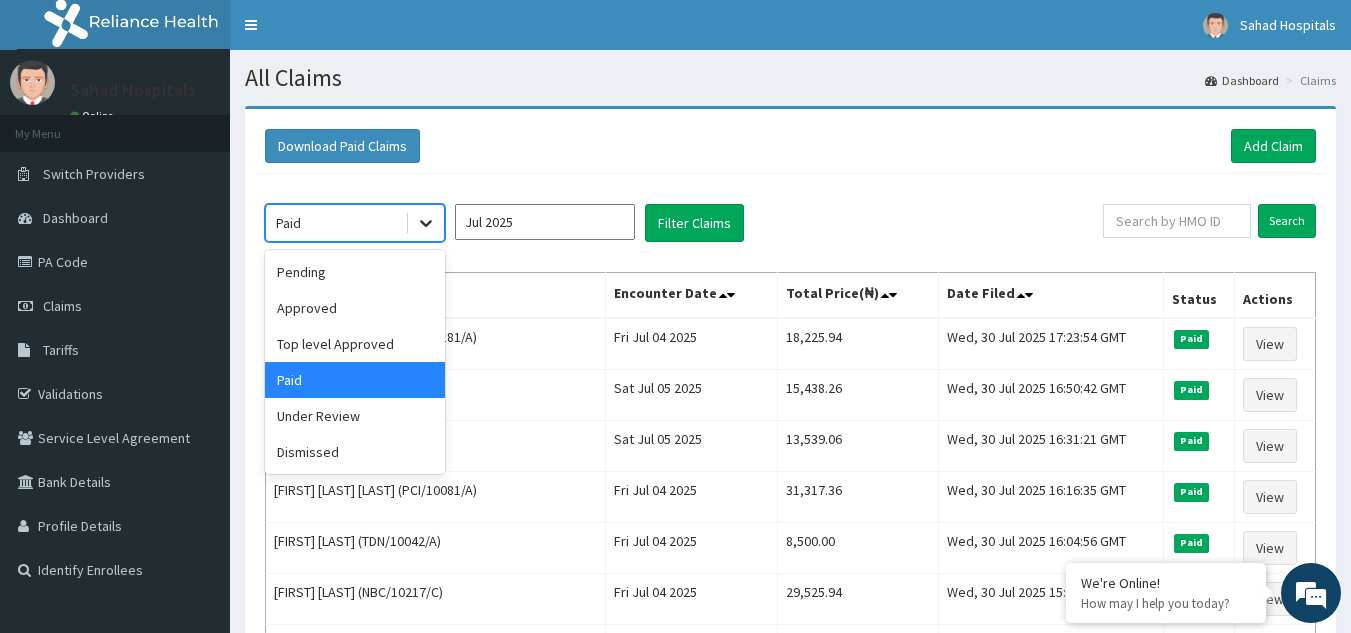 click 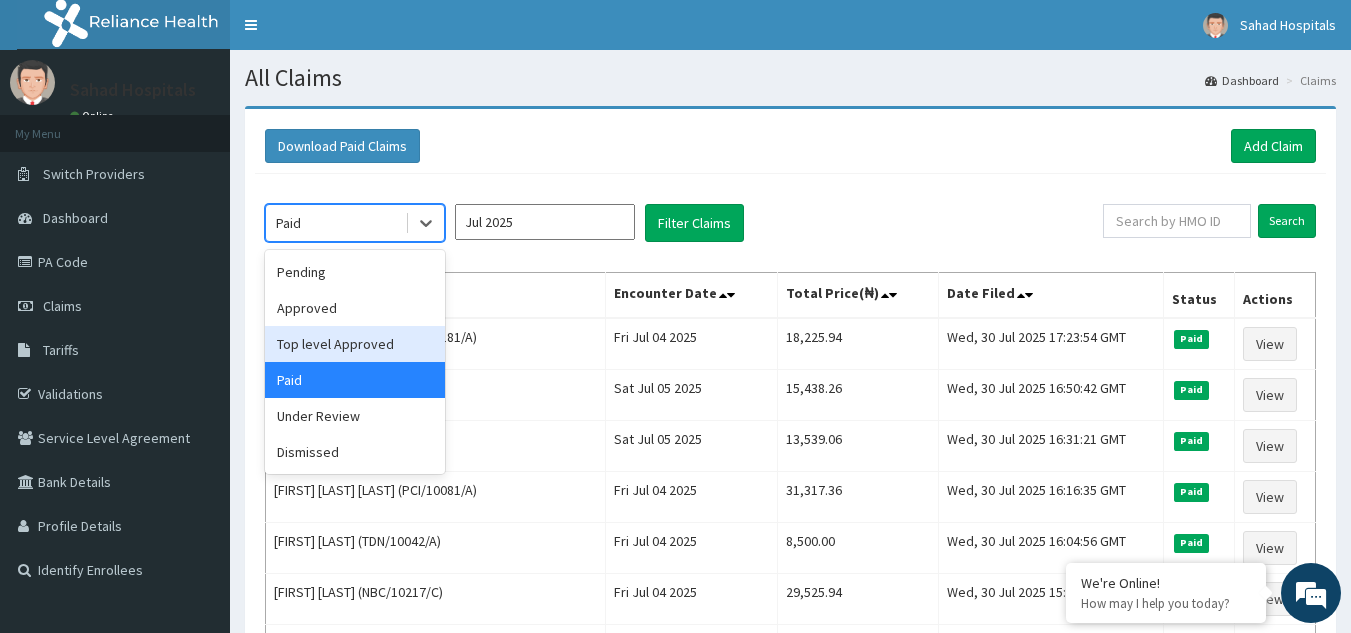 click on "Top level Approved" at bounding box center (355, 344) 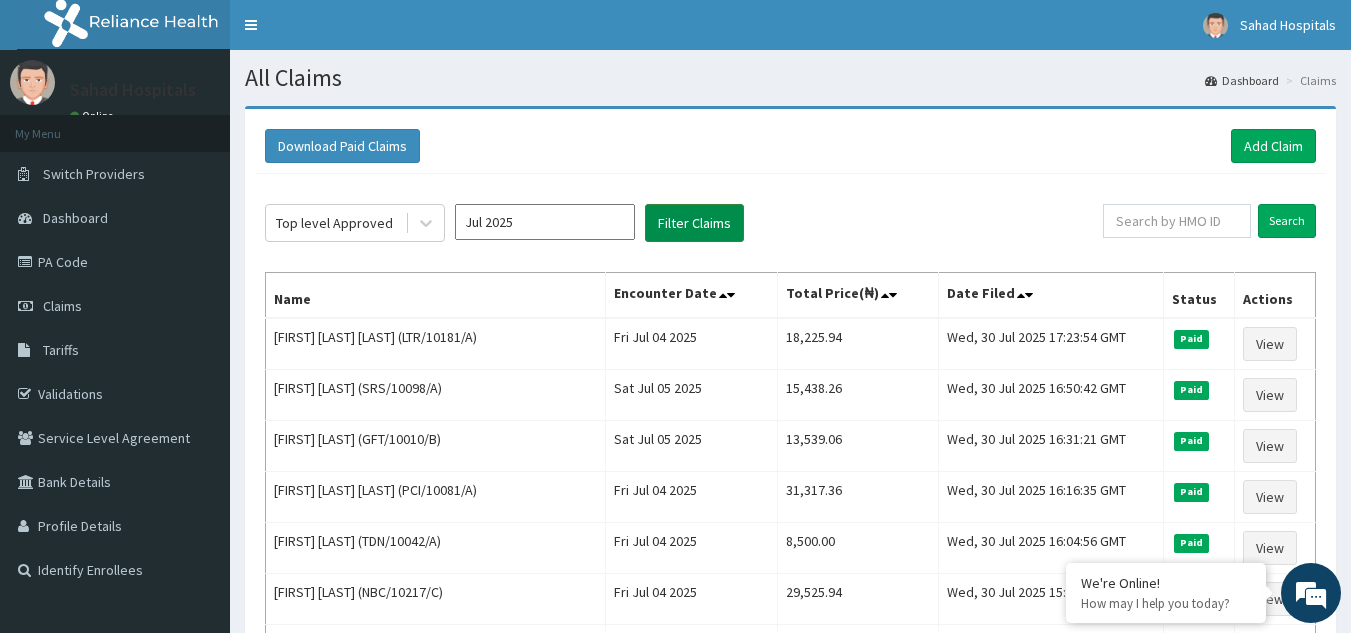 click on "Filter Claims" at bounding box center [694, 223] 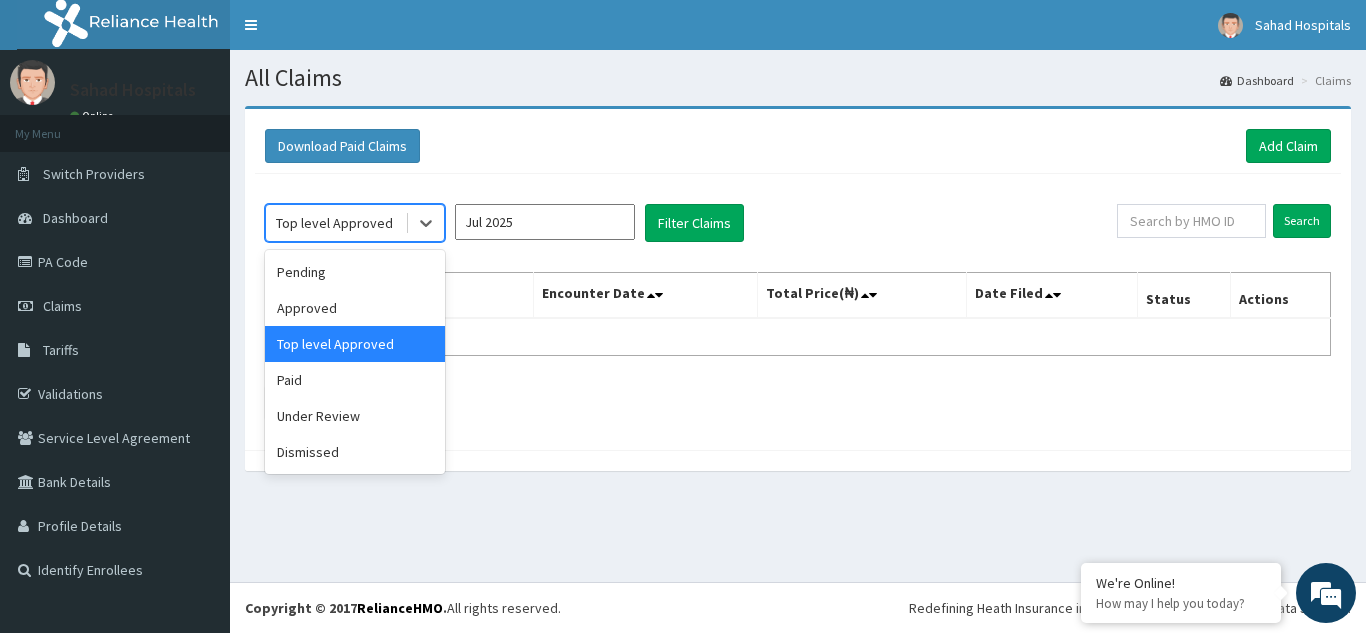 click on "Top level Approved" at bounding box center (335, 223) 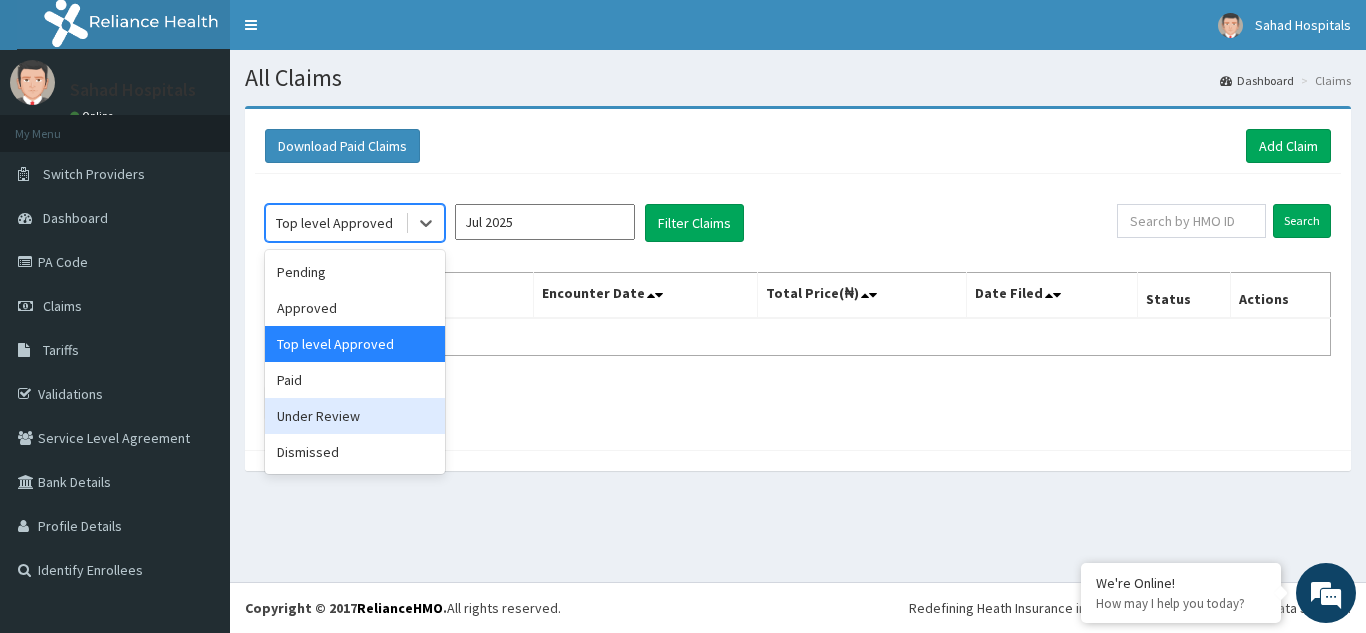 click on "Under Review" at bounding box center (355, 416) 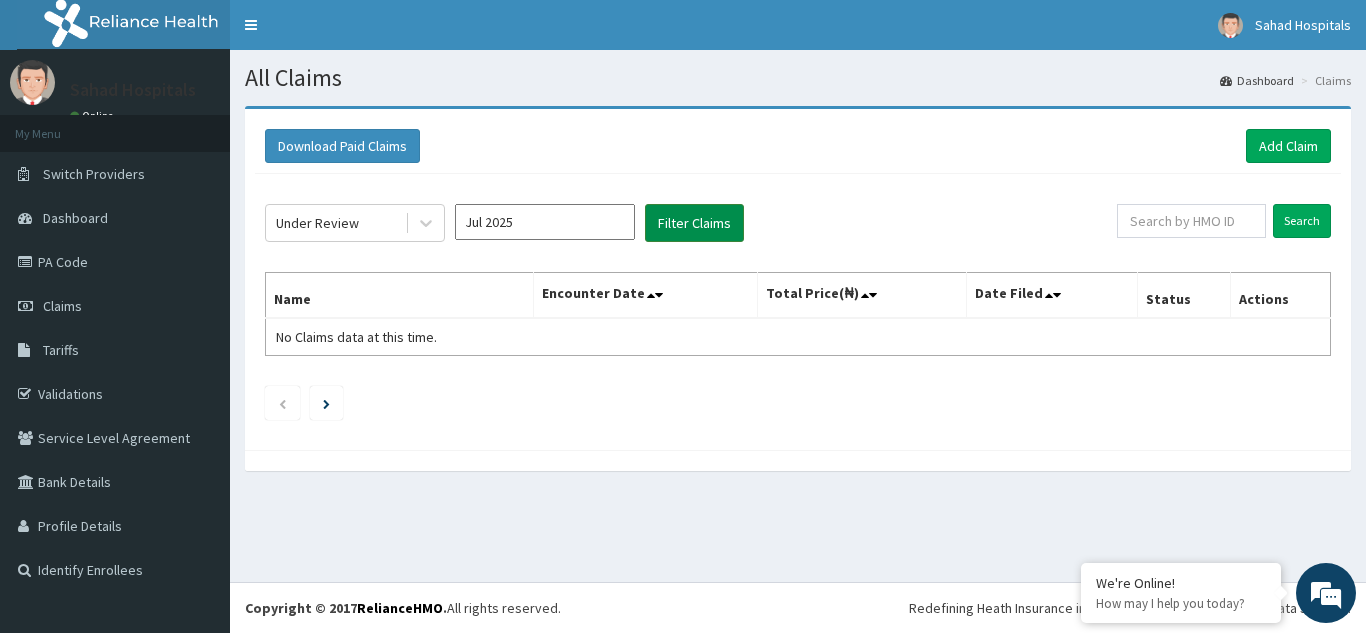 click on "Filter Claims" at bounding box center [694, 223] 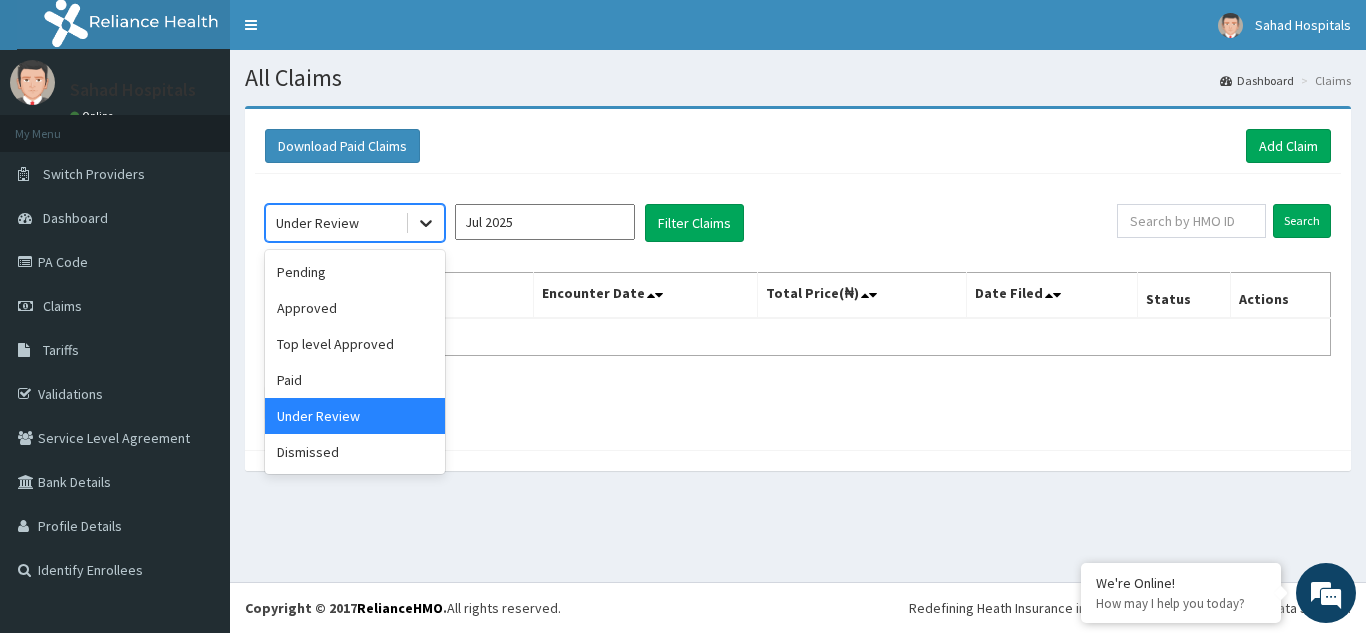 click 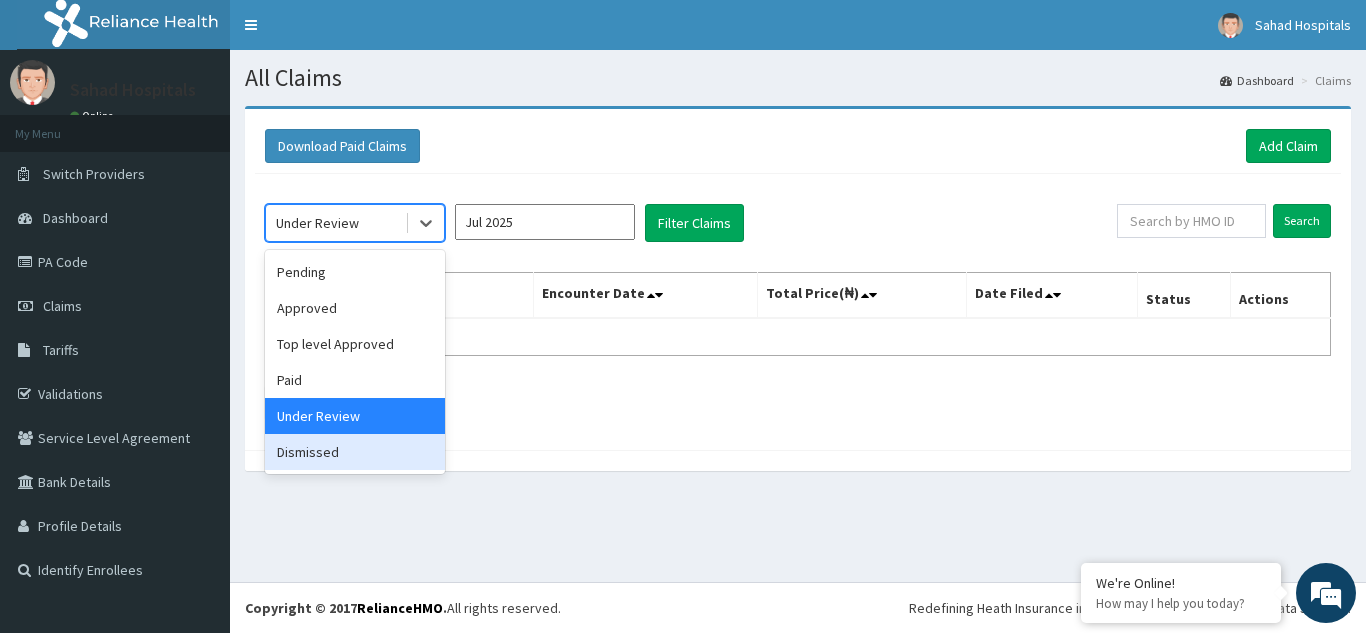 click on "Dismissed" at bounding box center (355, 452) 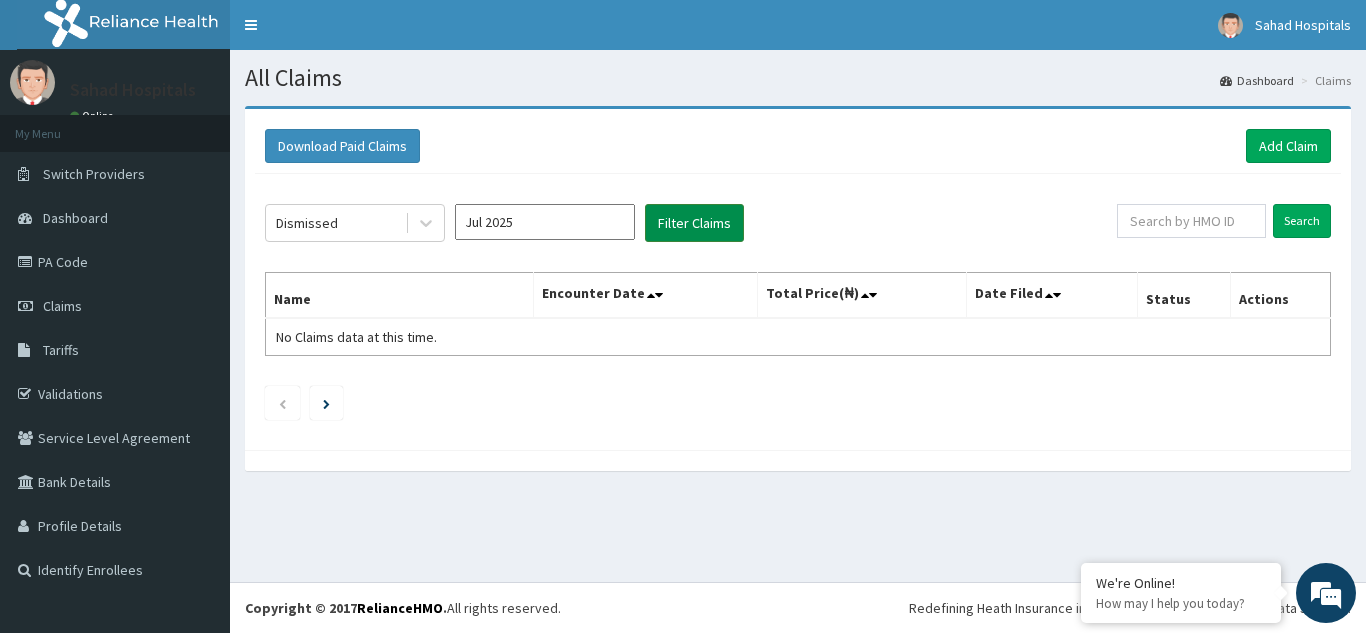 click on "Filter Claims" at bounding box center [694, 223] 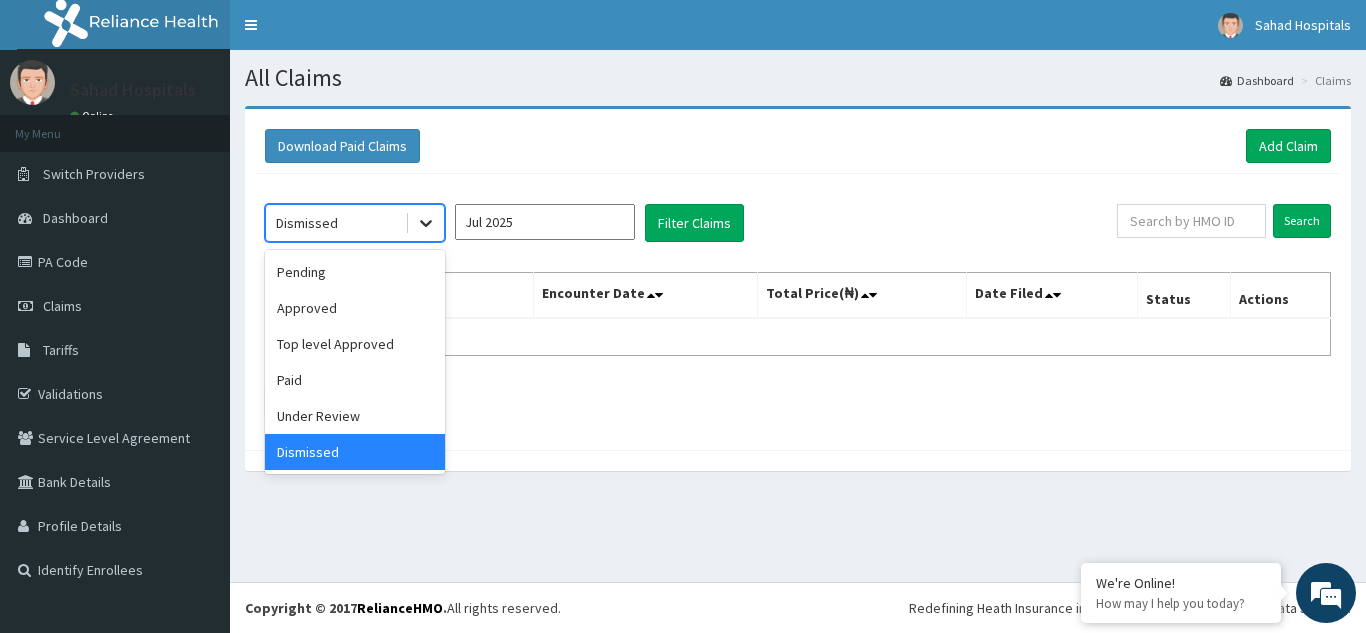 click 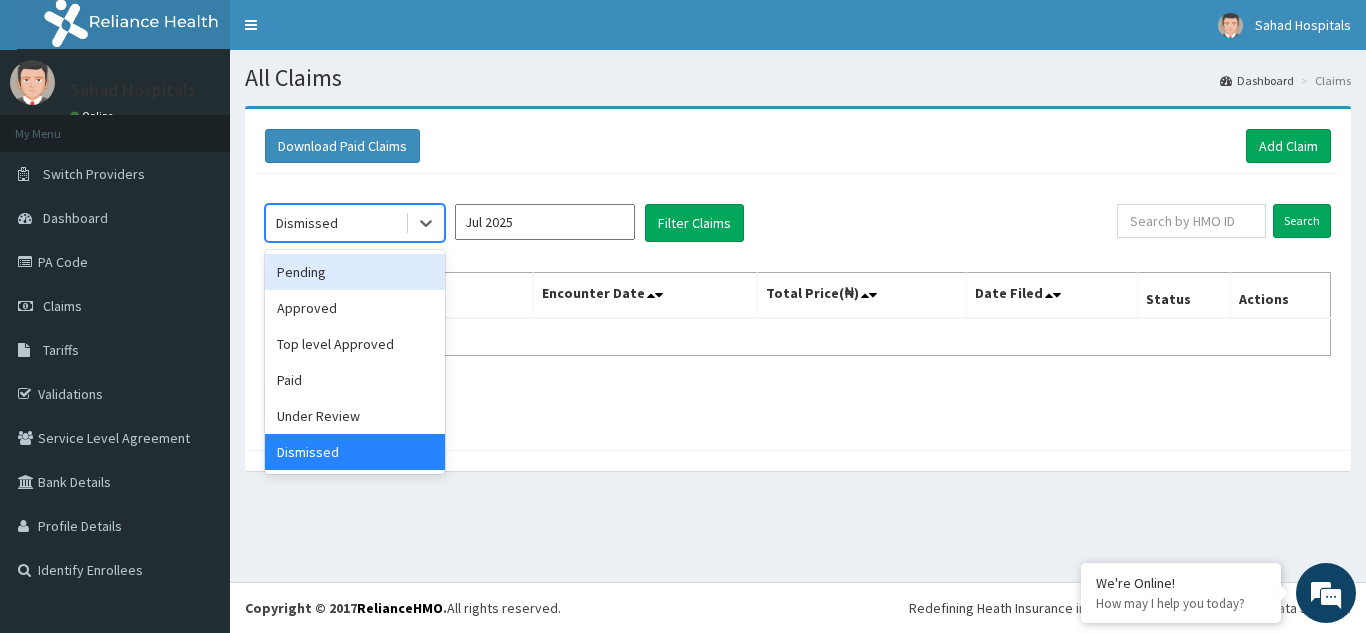 click on "Pending" at bounding box center (355, 272) 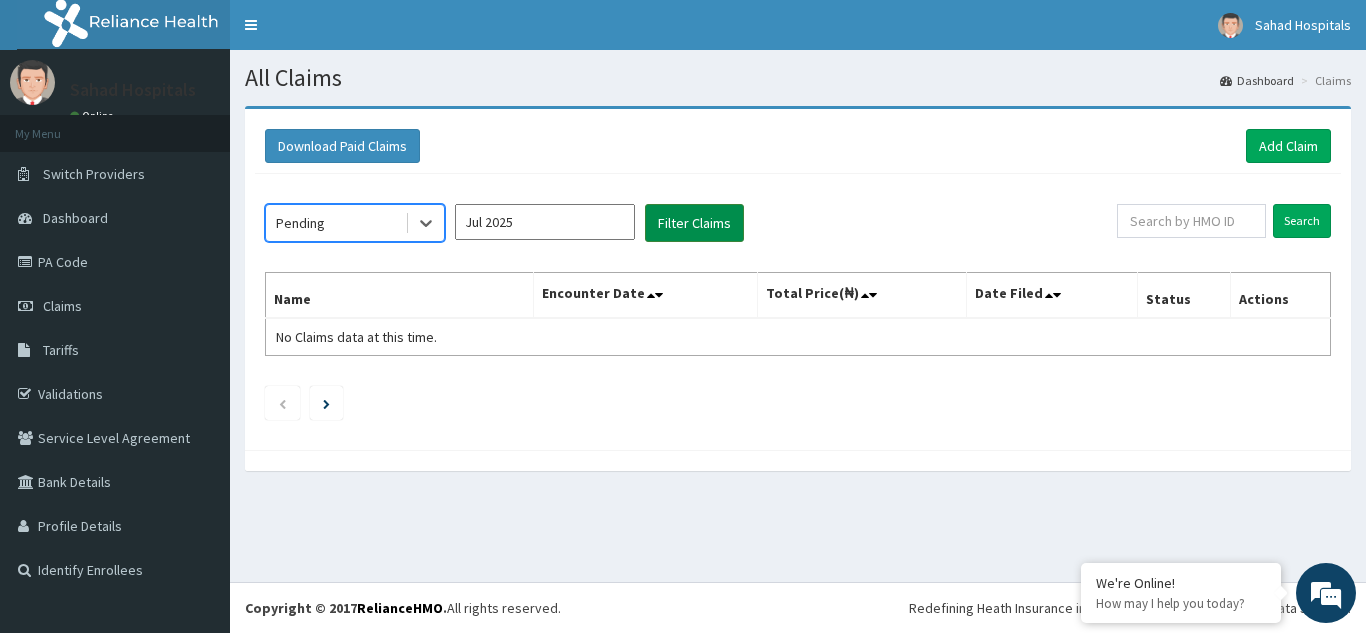click on "Filter Claims" at bounding box center [694, 223] 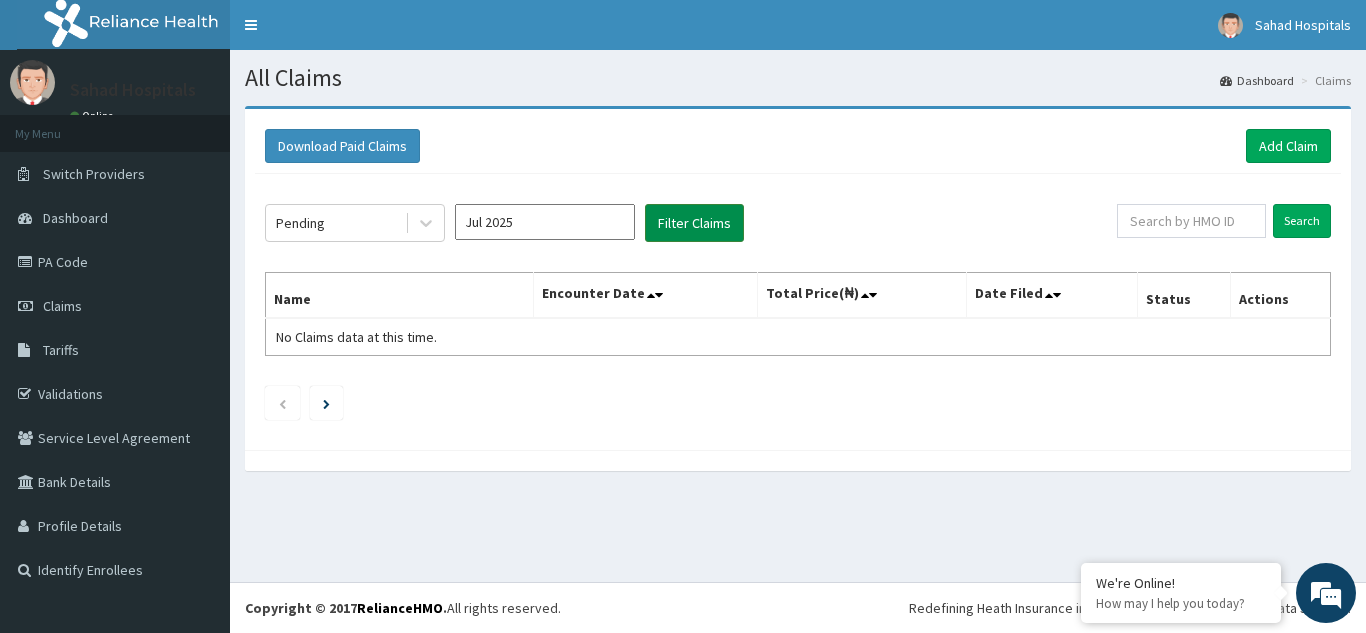 click on "Filter Claims" at bounding box center (694, 223) 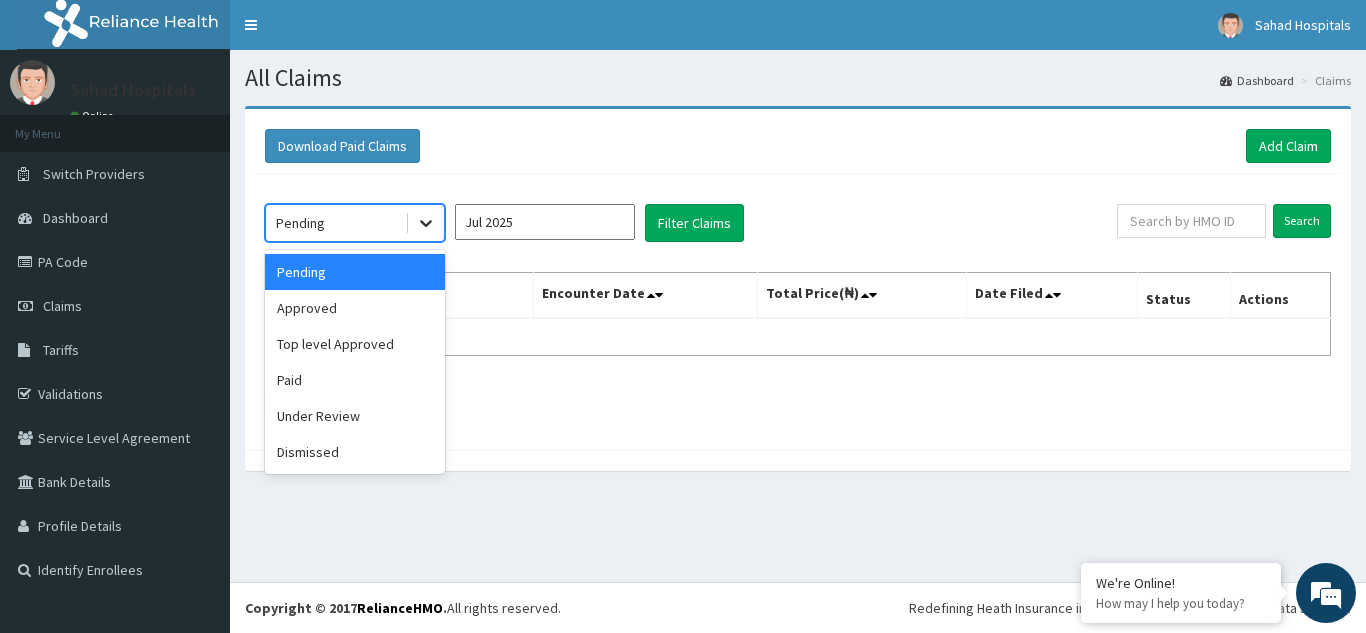 click 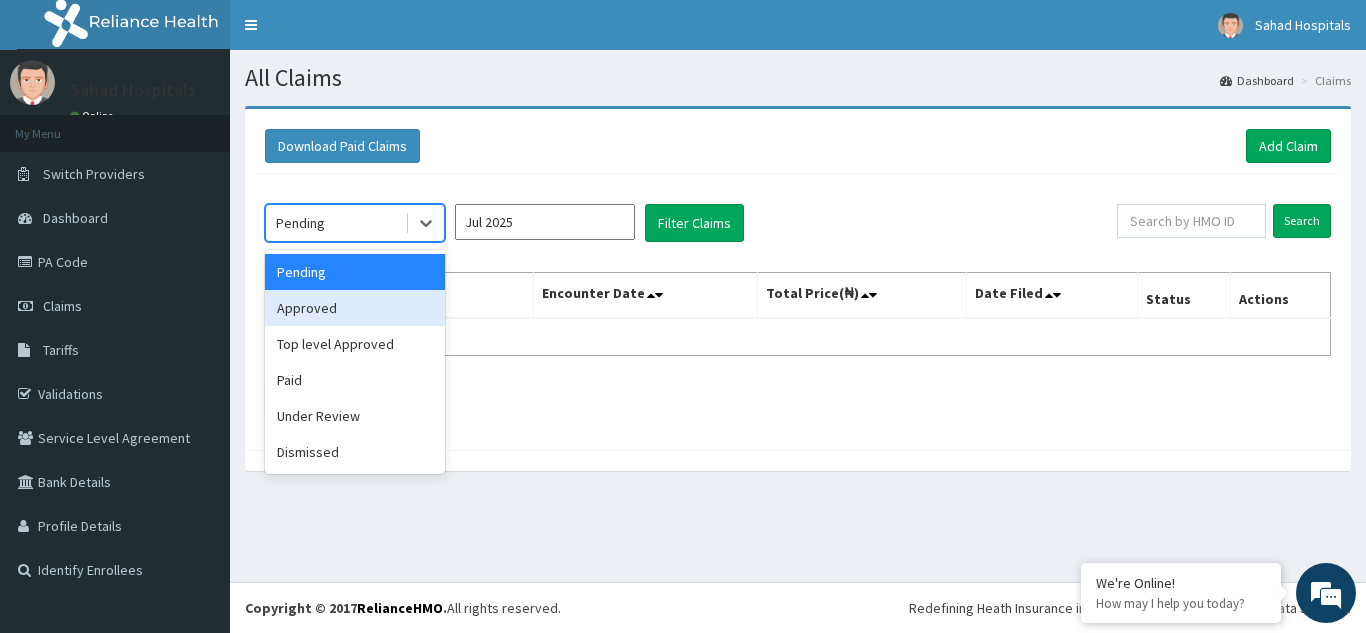 click on "Approved" at bounding box center (355, 308) 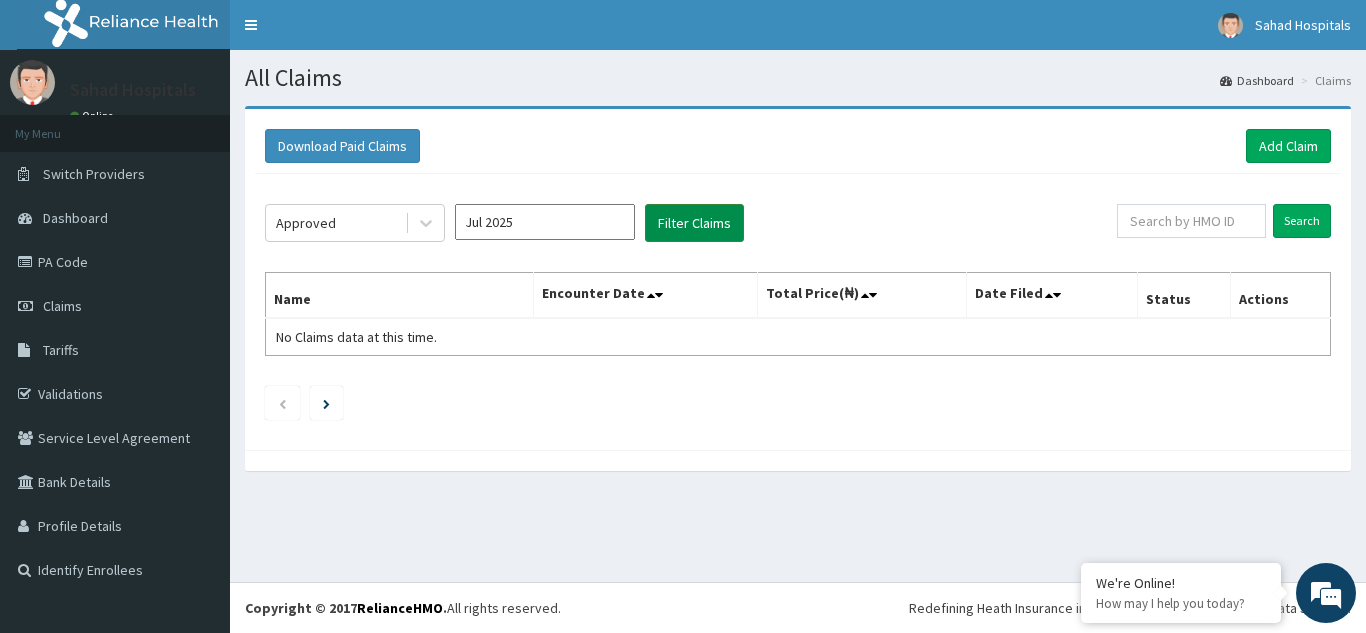 click on "Filter Claims" at bounding box center [694, 223] 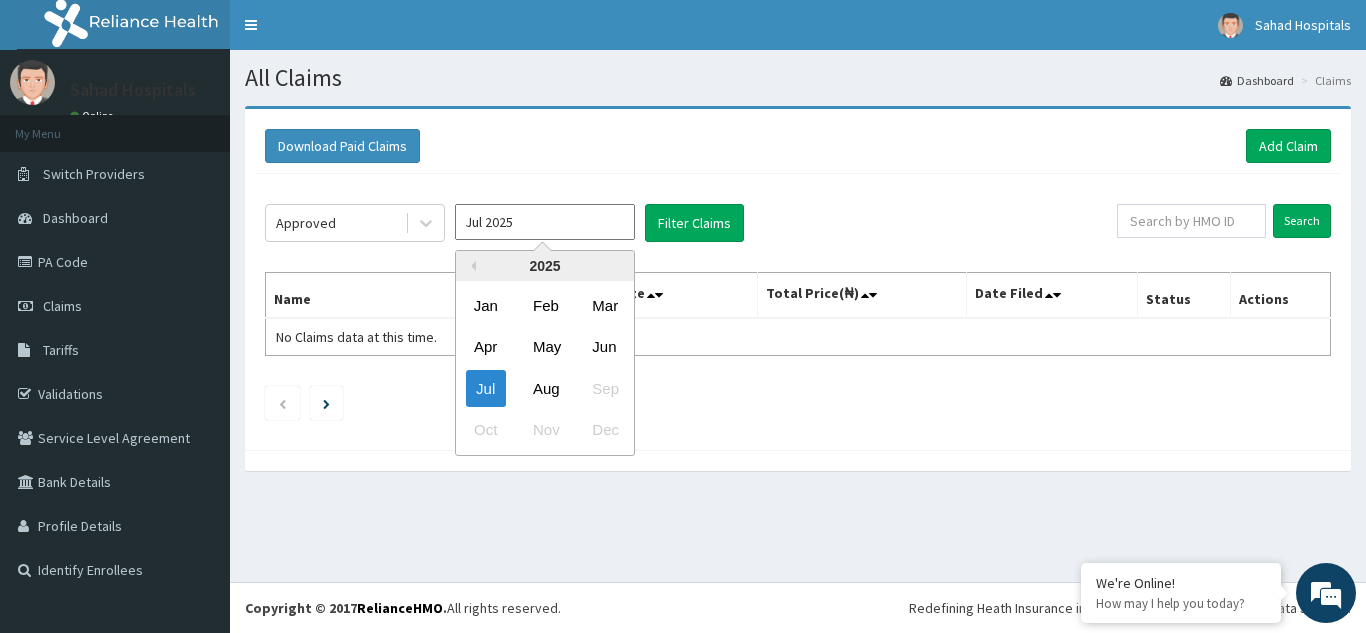 click on "Jul 2025" at bounding box center [545, 222] 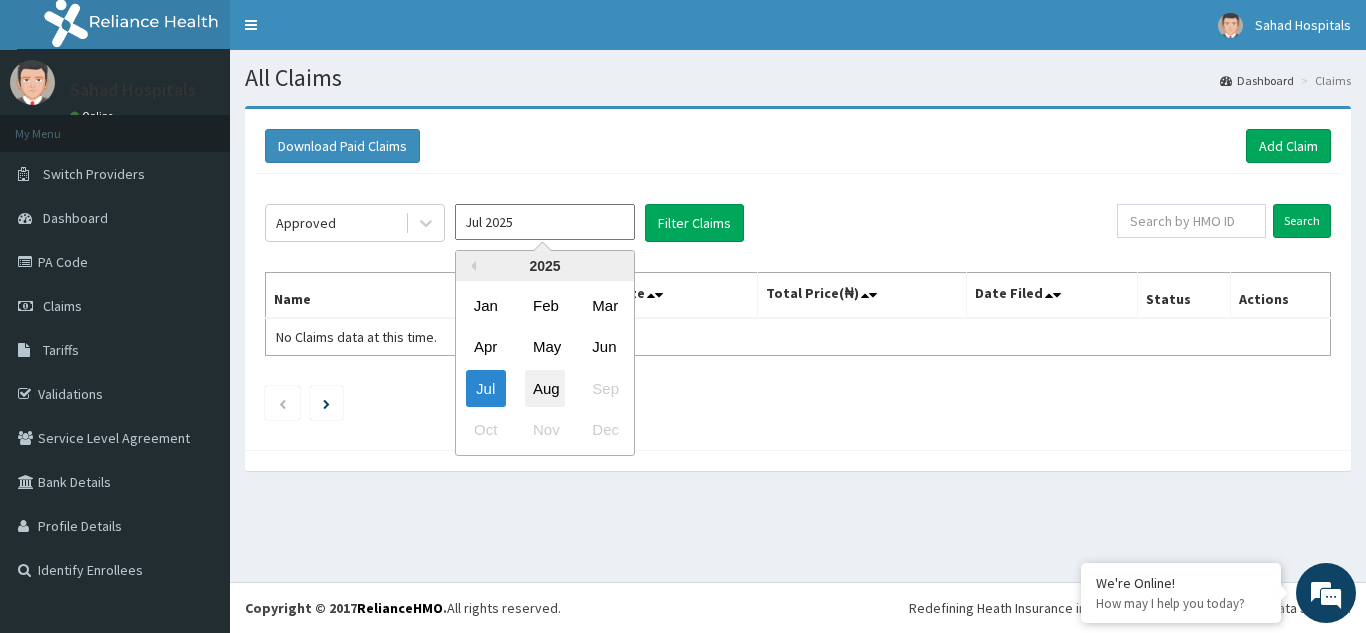 click on "Aug" at bounding box center [545, 388] 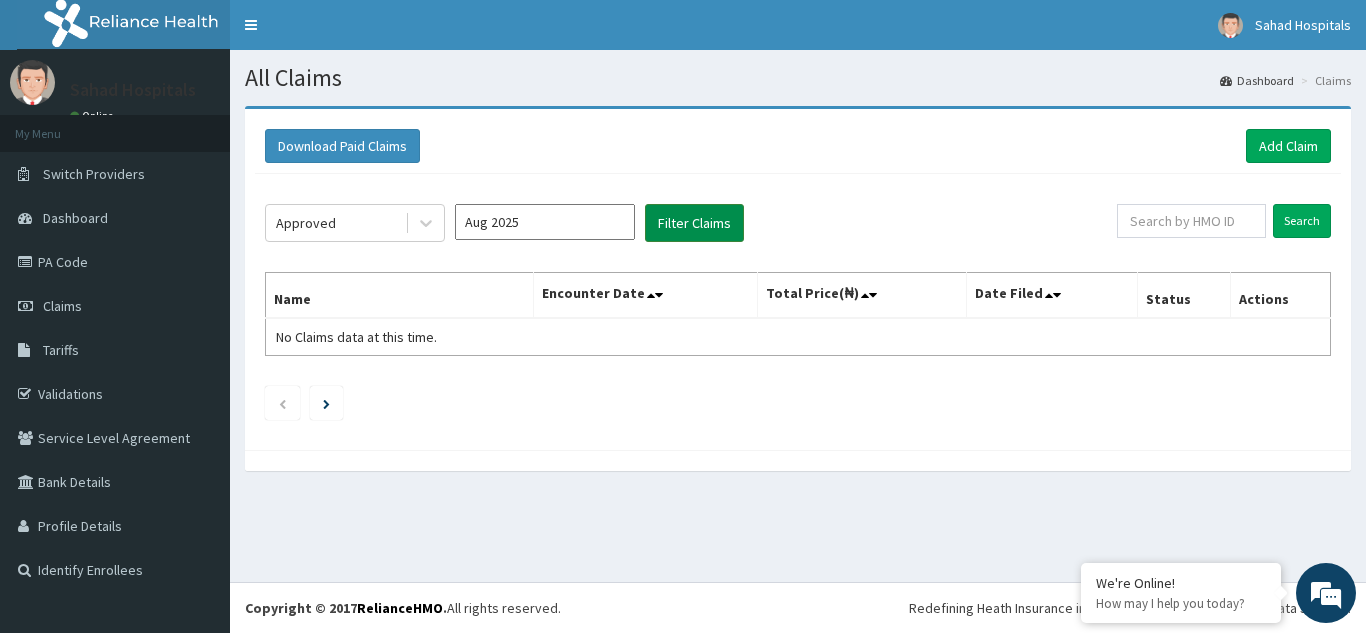 click on "Filter Claims" at bounding box center (694, 223) 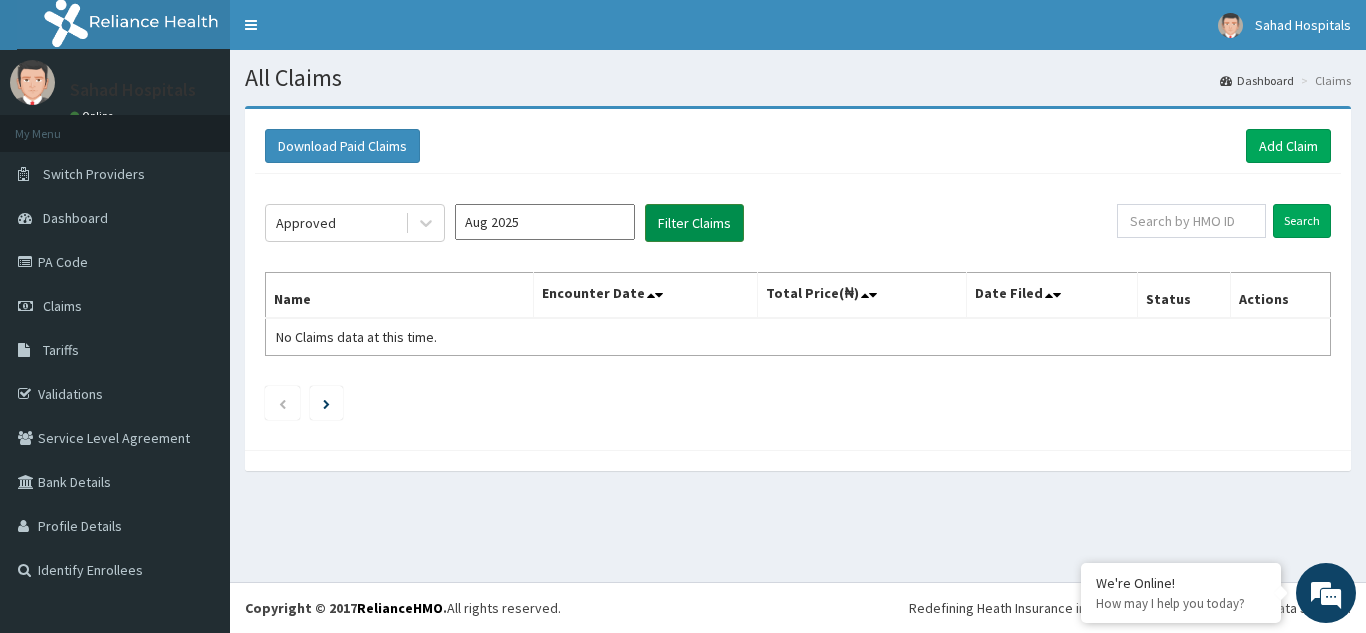 click on "Filter Claims" at bounding box center [694, 223] 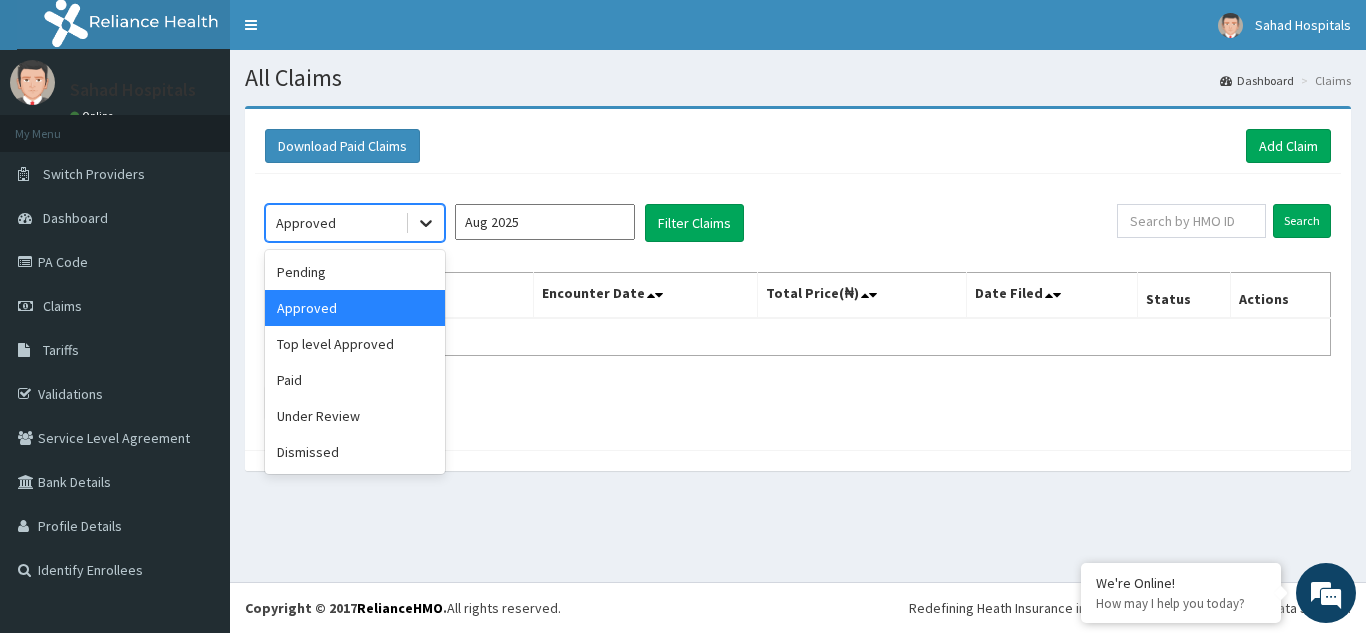 click 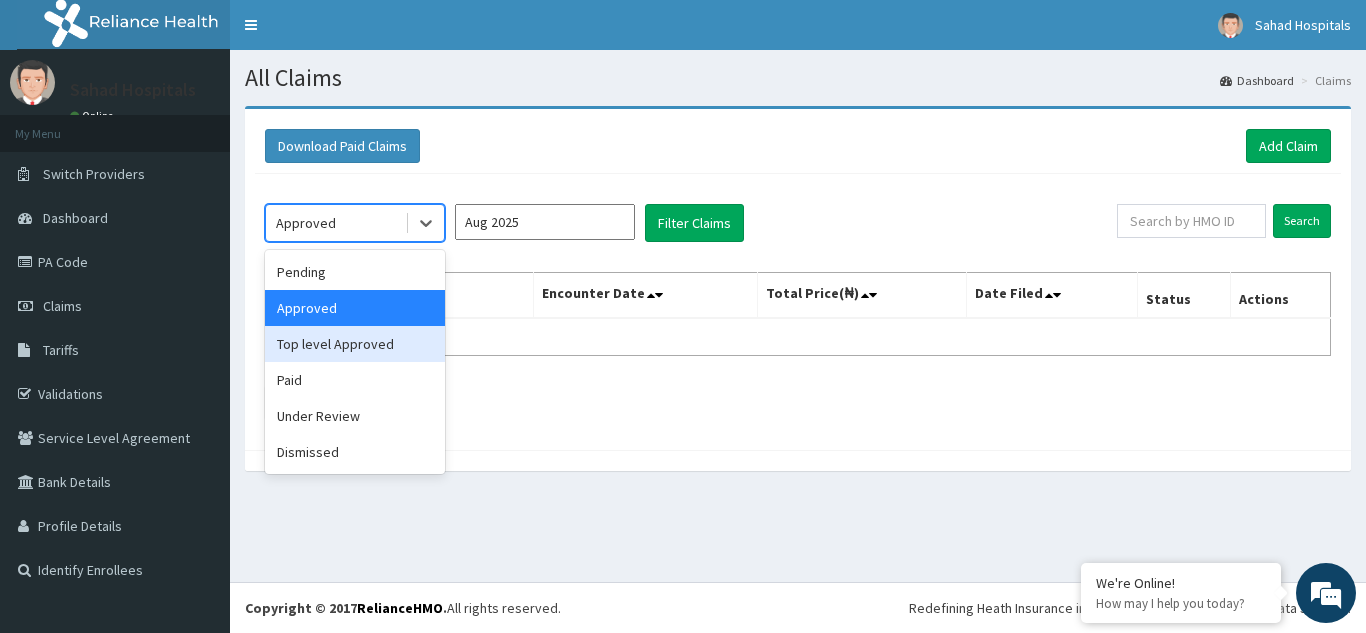 click on "Top level Approved" at bounding box center [355, 344] 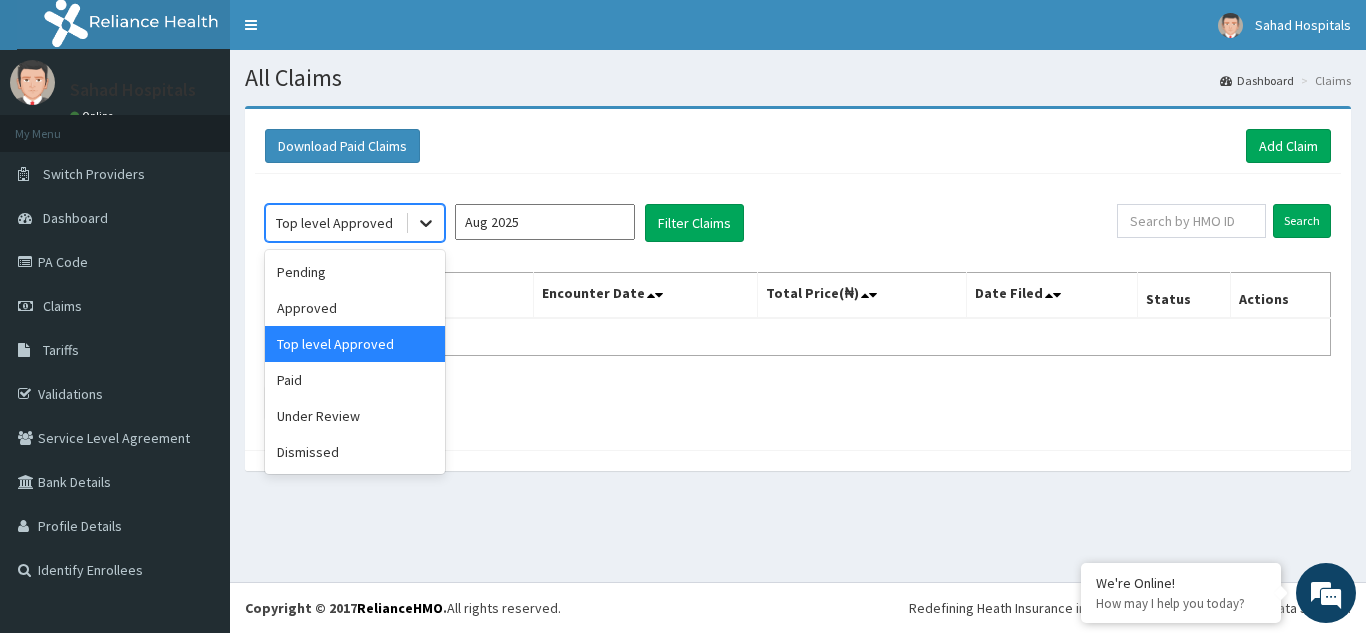 click 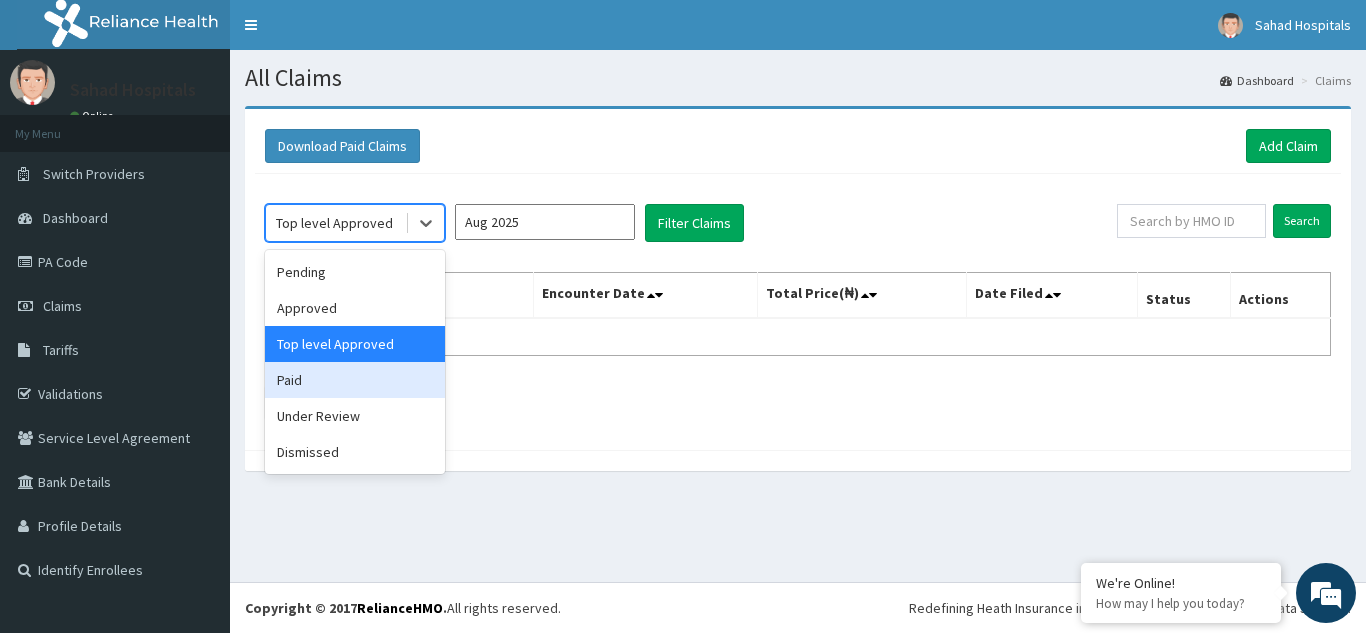 click on "Paid" at bounding box center [355, 380] 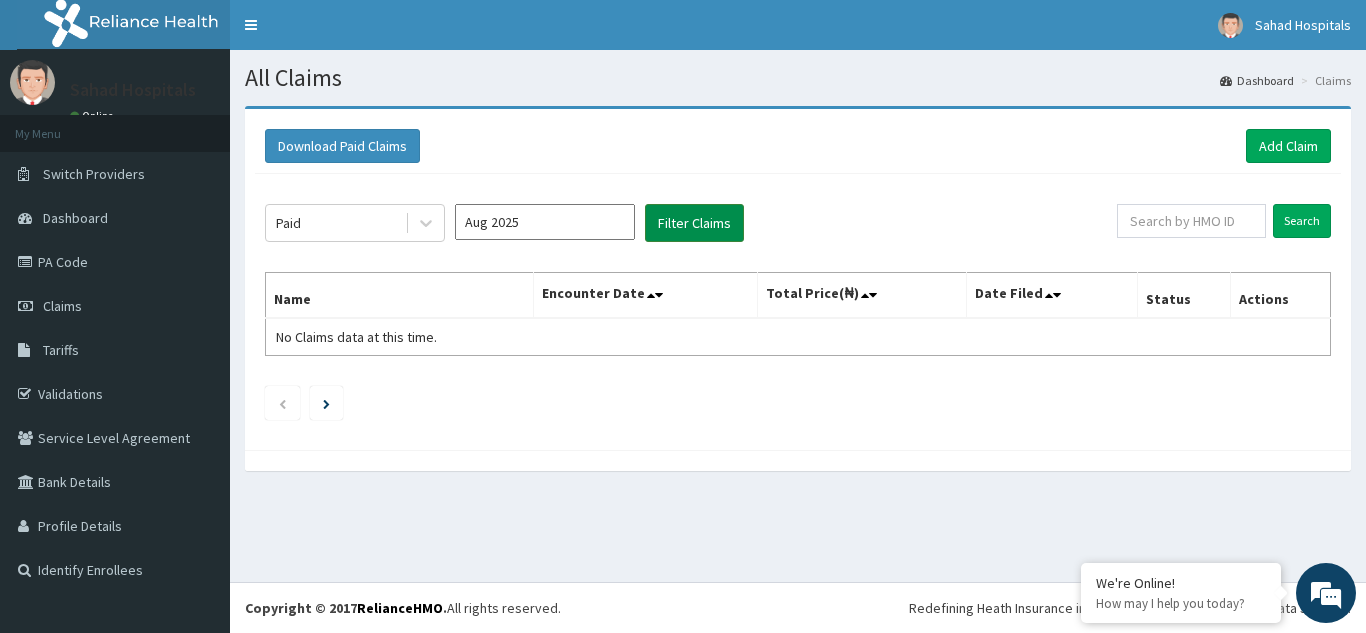 click on "Filter Claims" at bounding box center (694, 223) 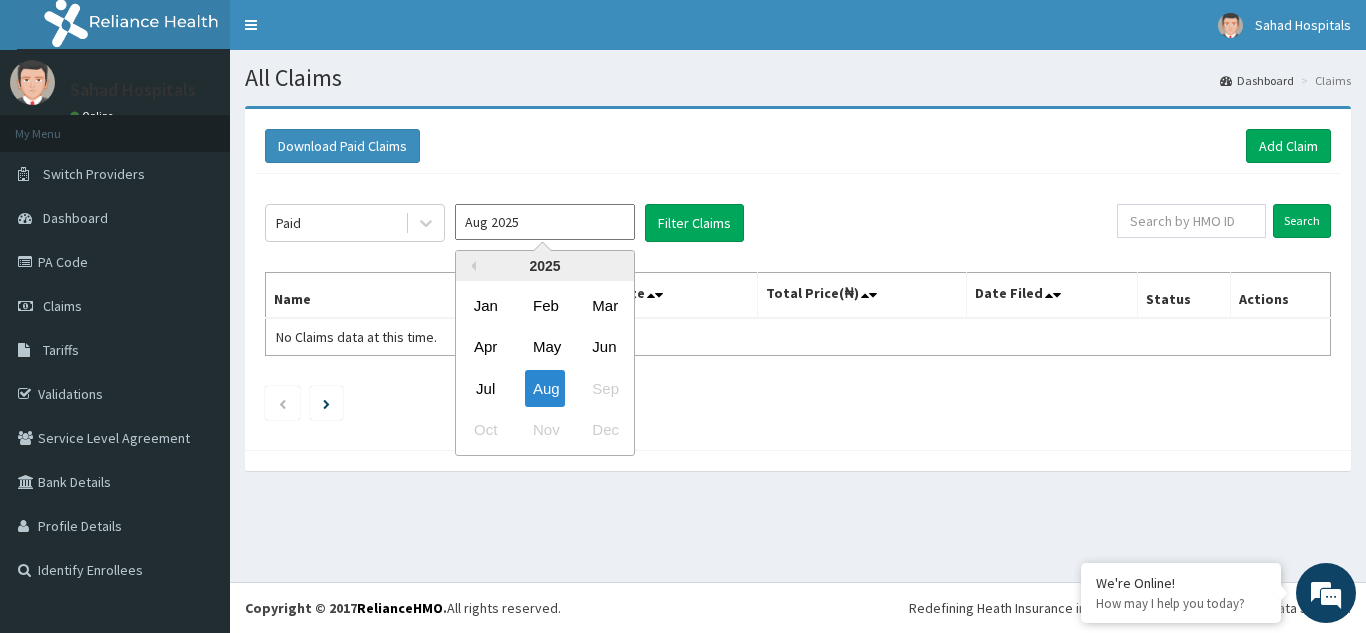 click on "Aug 2025" at bounding box center [545, 222] 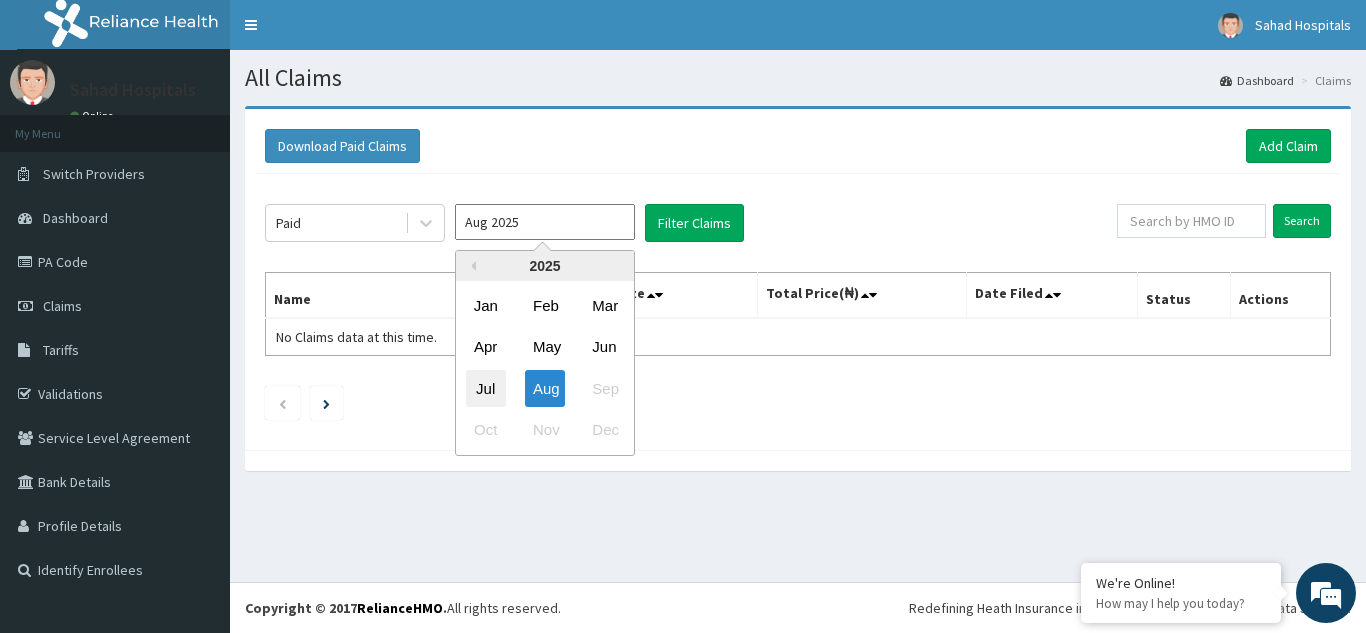 click on "Jul" at bounding box center (486, 388) 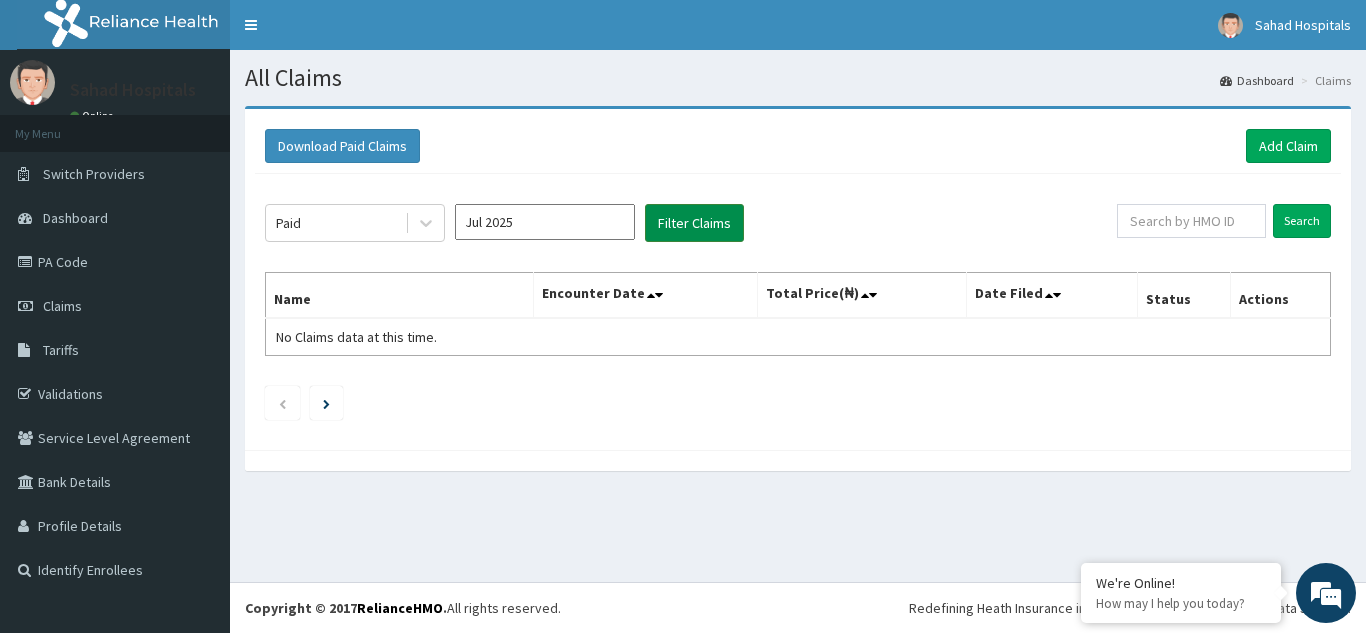 click on "Filter Claims" at bounding box center (694, 223) 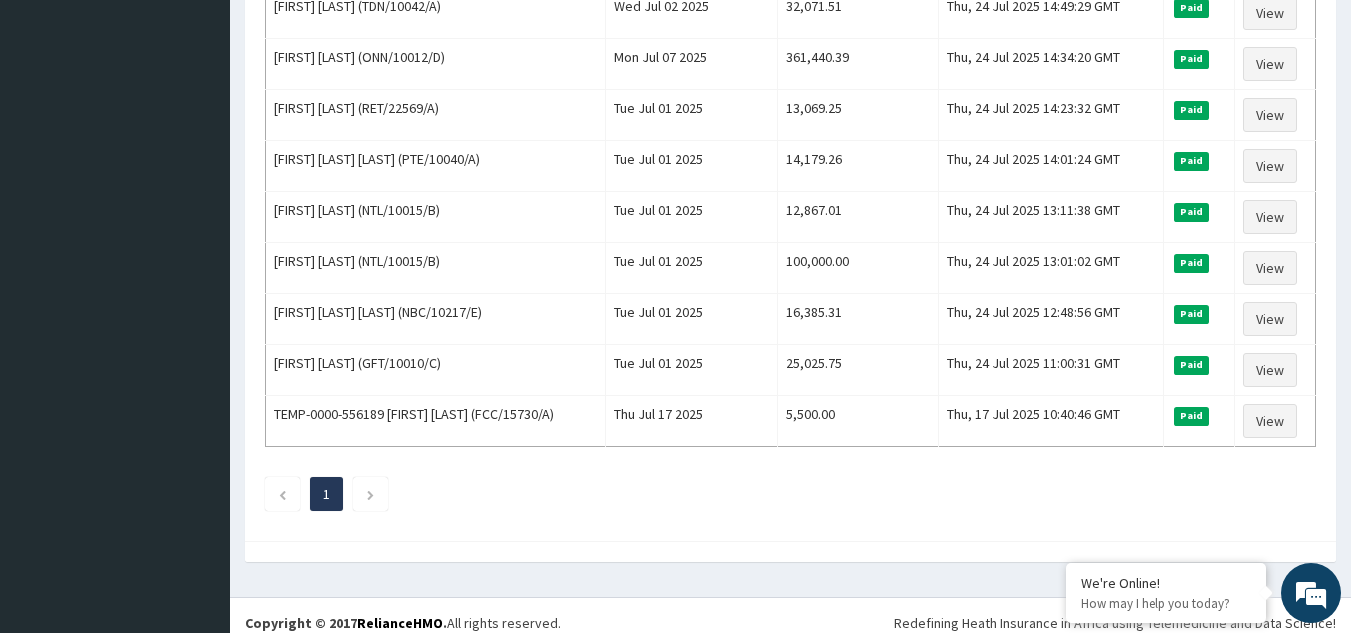 scroll, scrollTop: 1264, scrollLeft: 0, axis: vertical 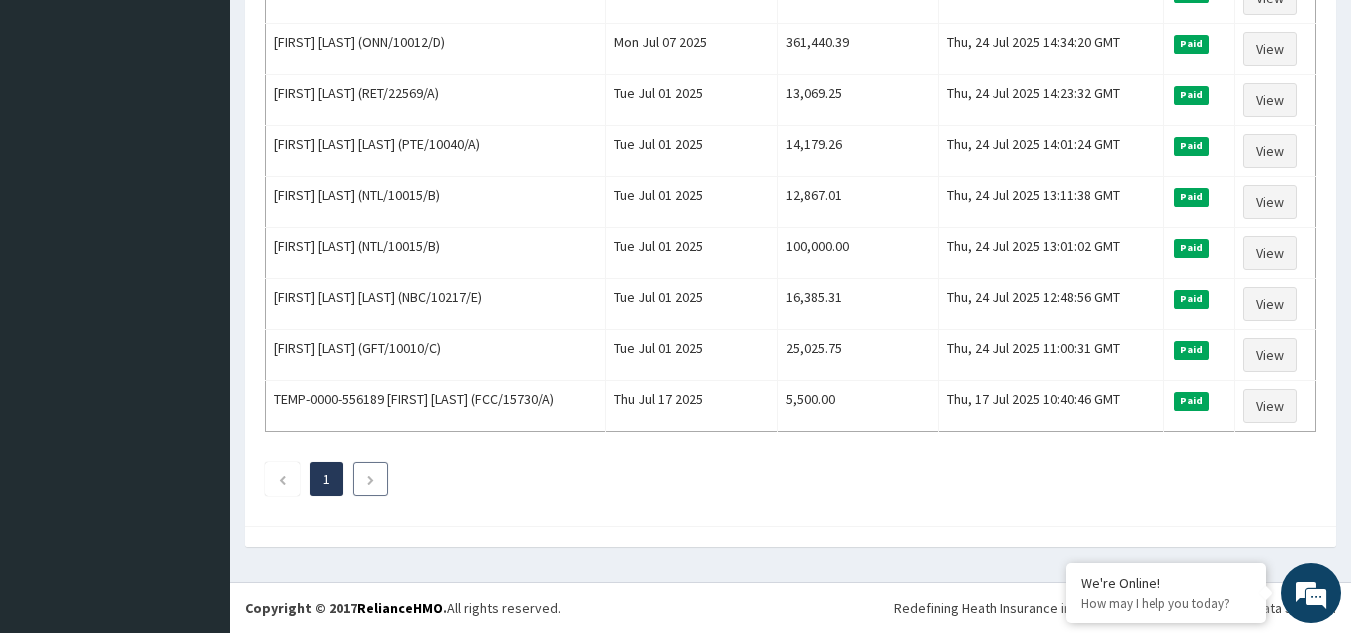 click at bounding box center (370, 480) 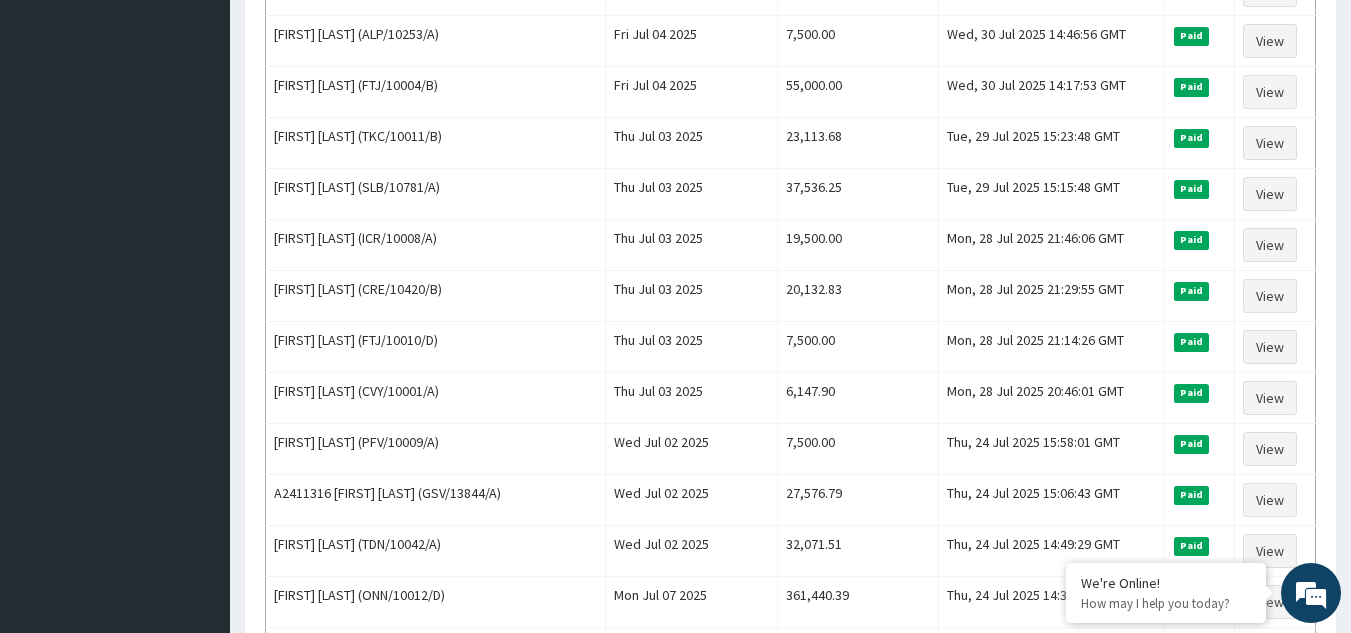 scroll, scrollTop: 158, scrollLeft: 0, axis: vertical 